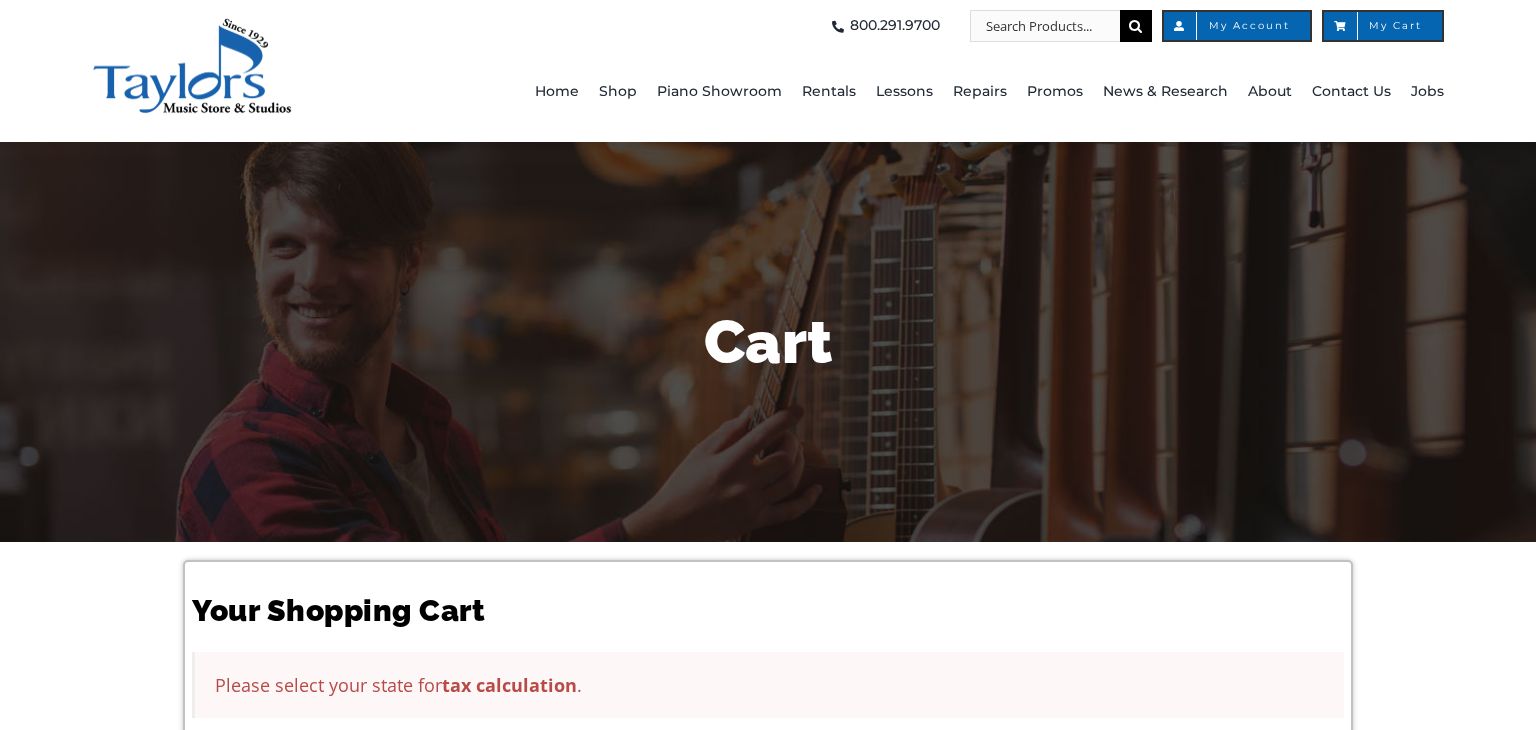 scroll, scrollTop: 0, scrollLeft: 0, axis: both 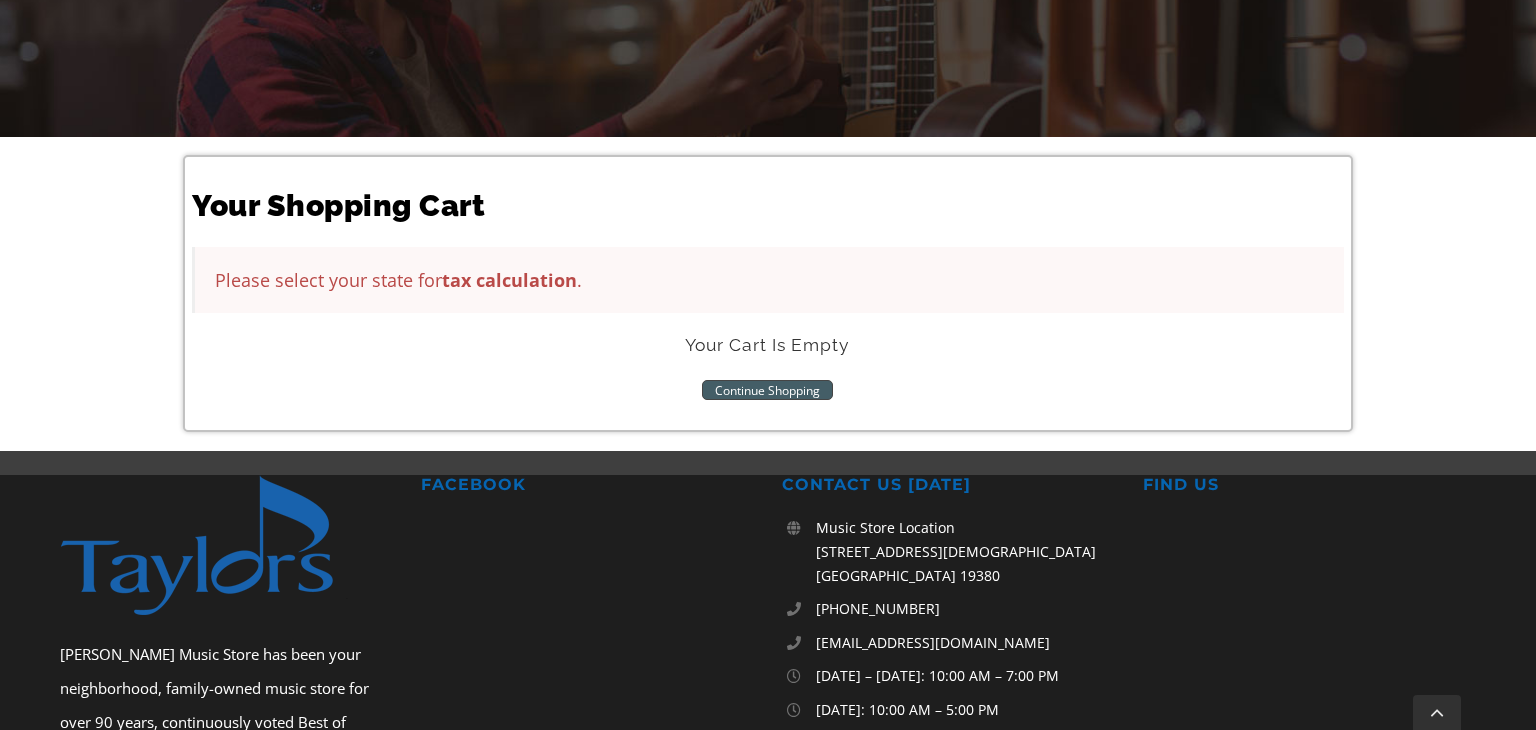 click on "Continue Shopping" at bounding box center (767, 390) 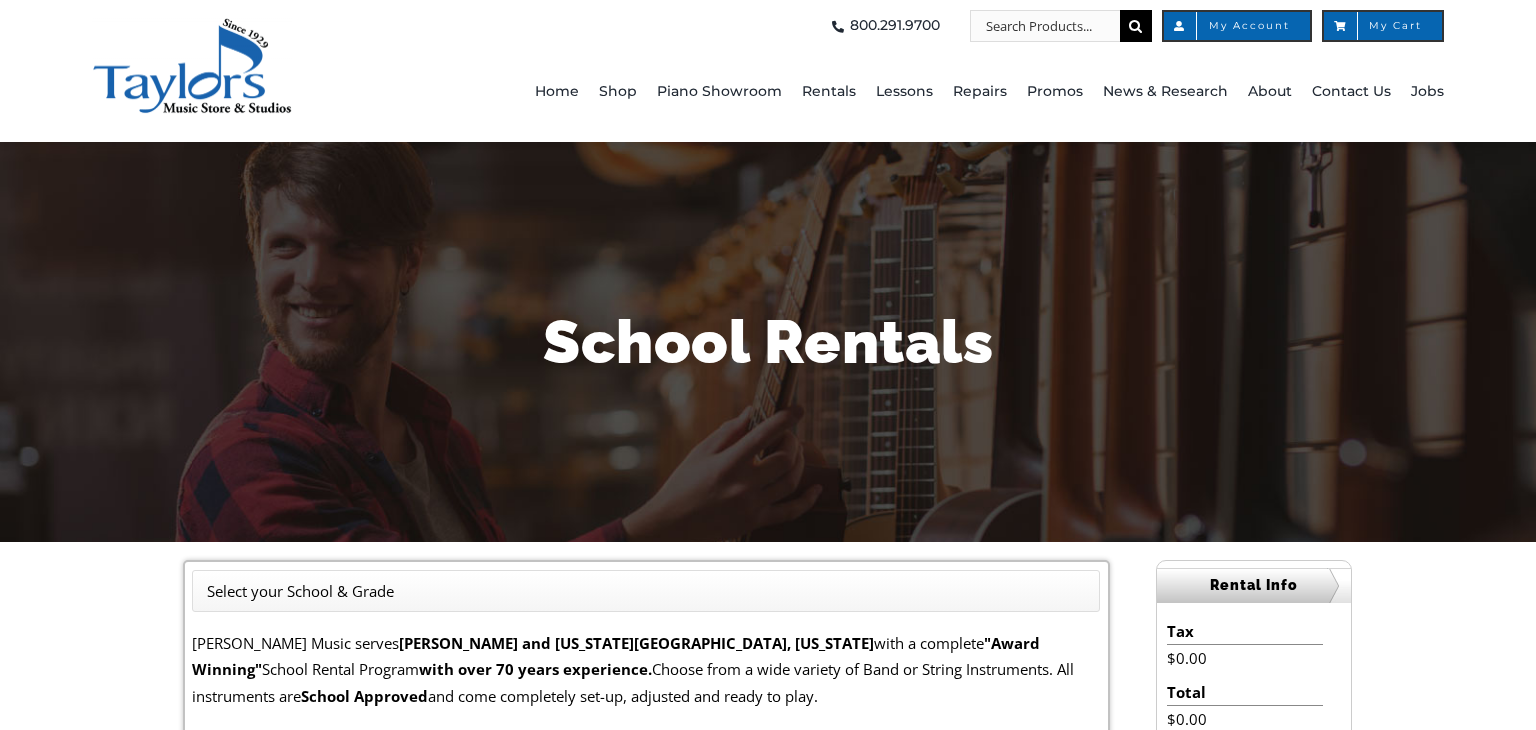 scroll, scrollTop: 0, scrollLeft: 0, axis: both 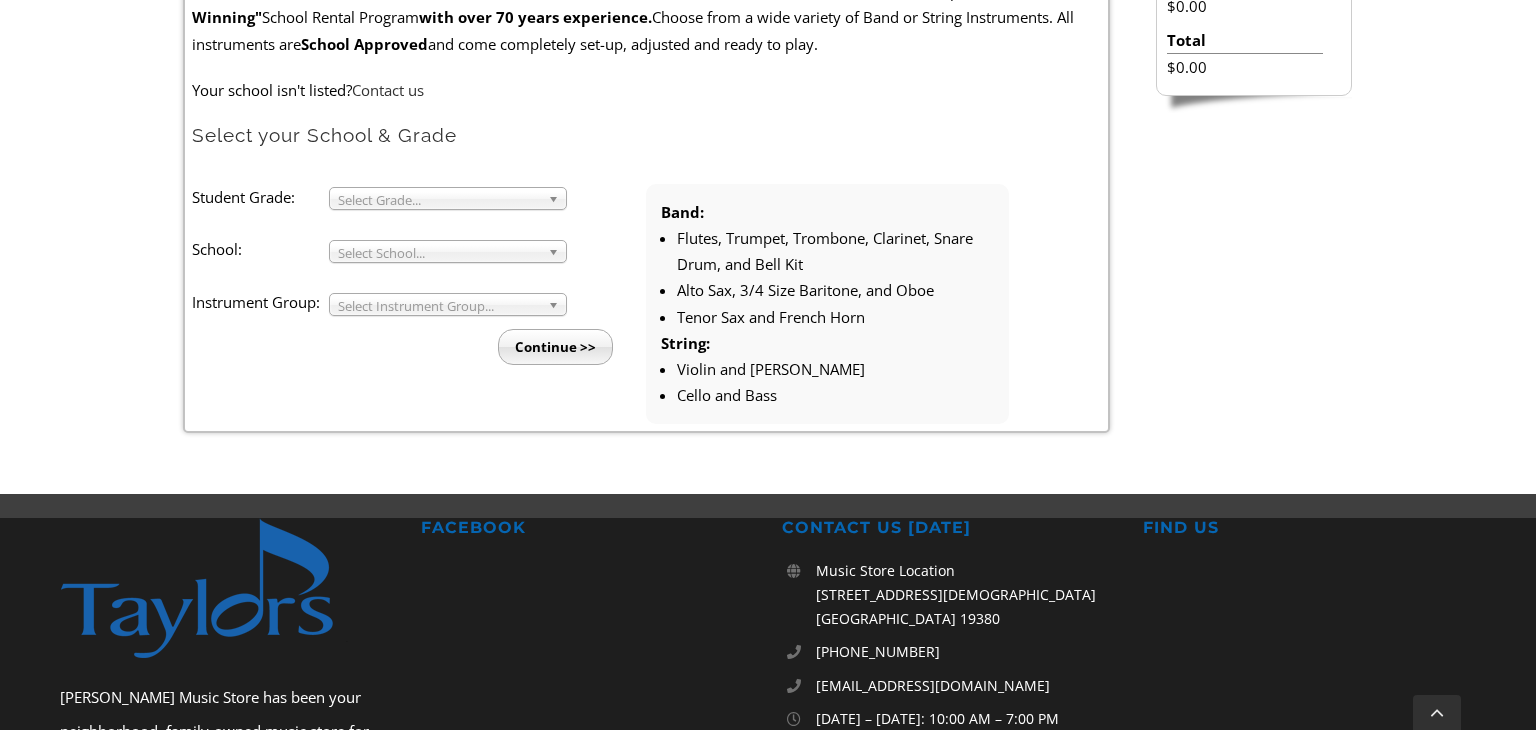 click on "Select Grade..." at bounding box center (439, 200) 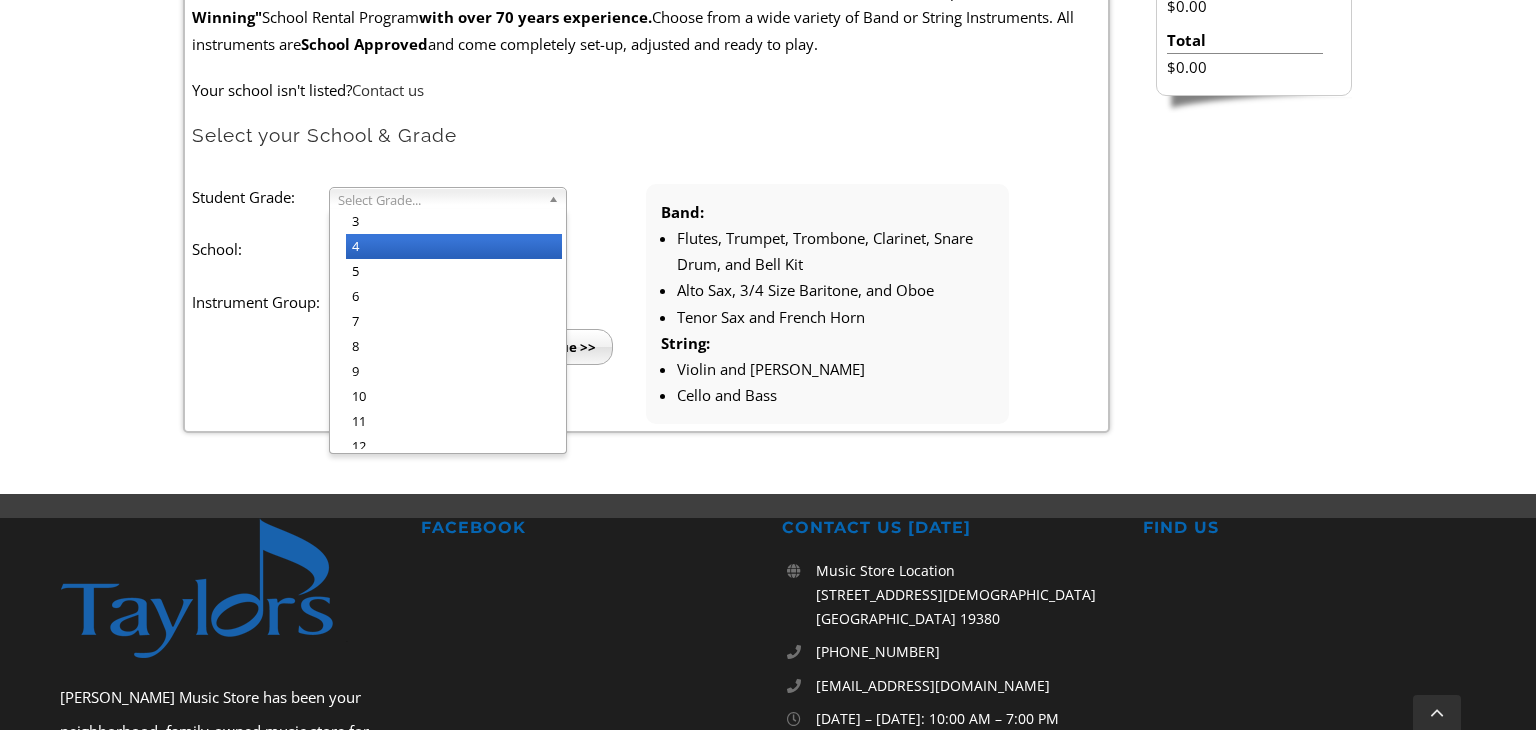 click on "4" at bounding box center [454, 246] 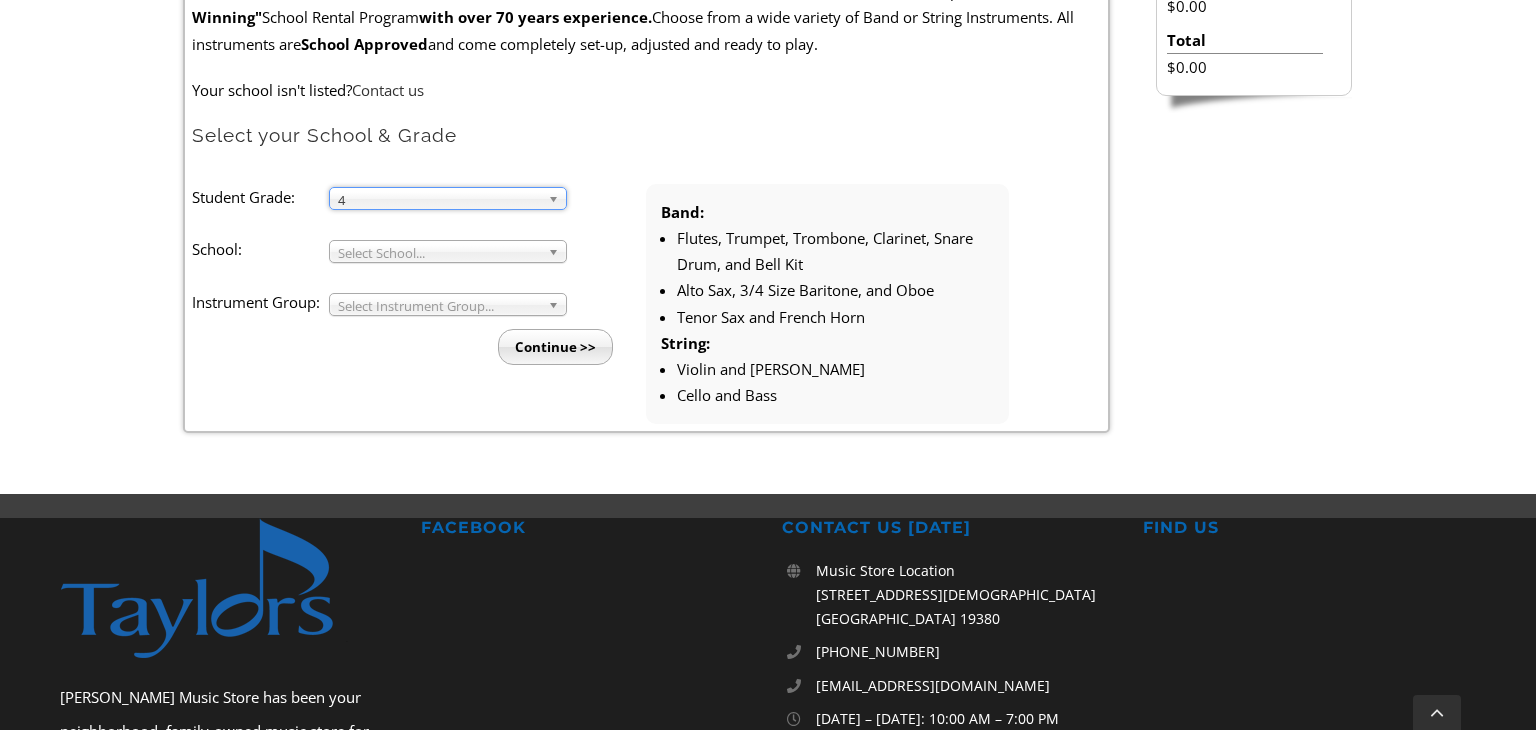 click on "Select School..." at bounding box center (439, 253) 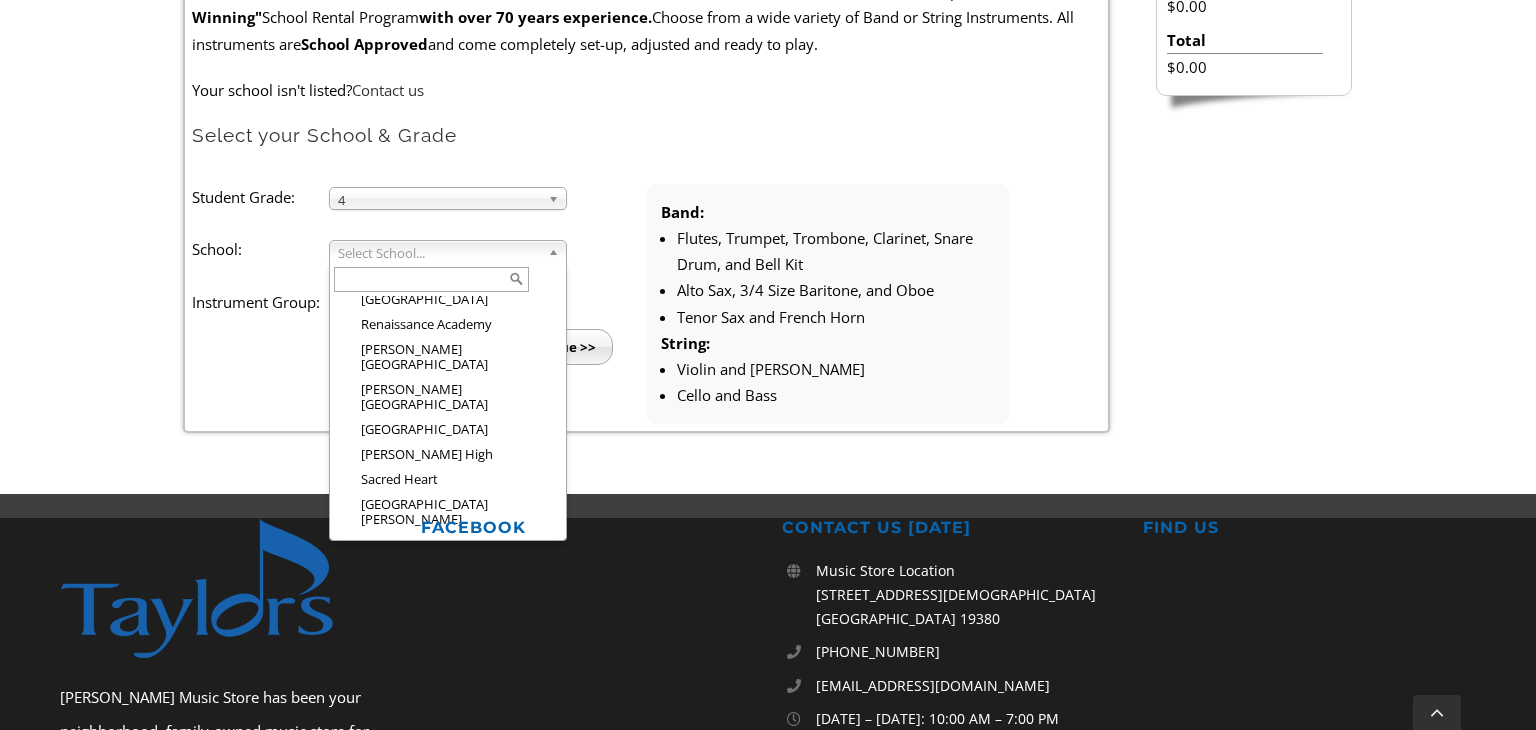 scroll, scrollTop: 3364, scrollLeft: 0, axis: vertical 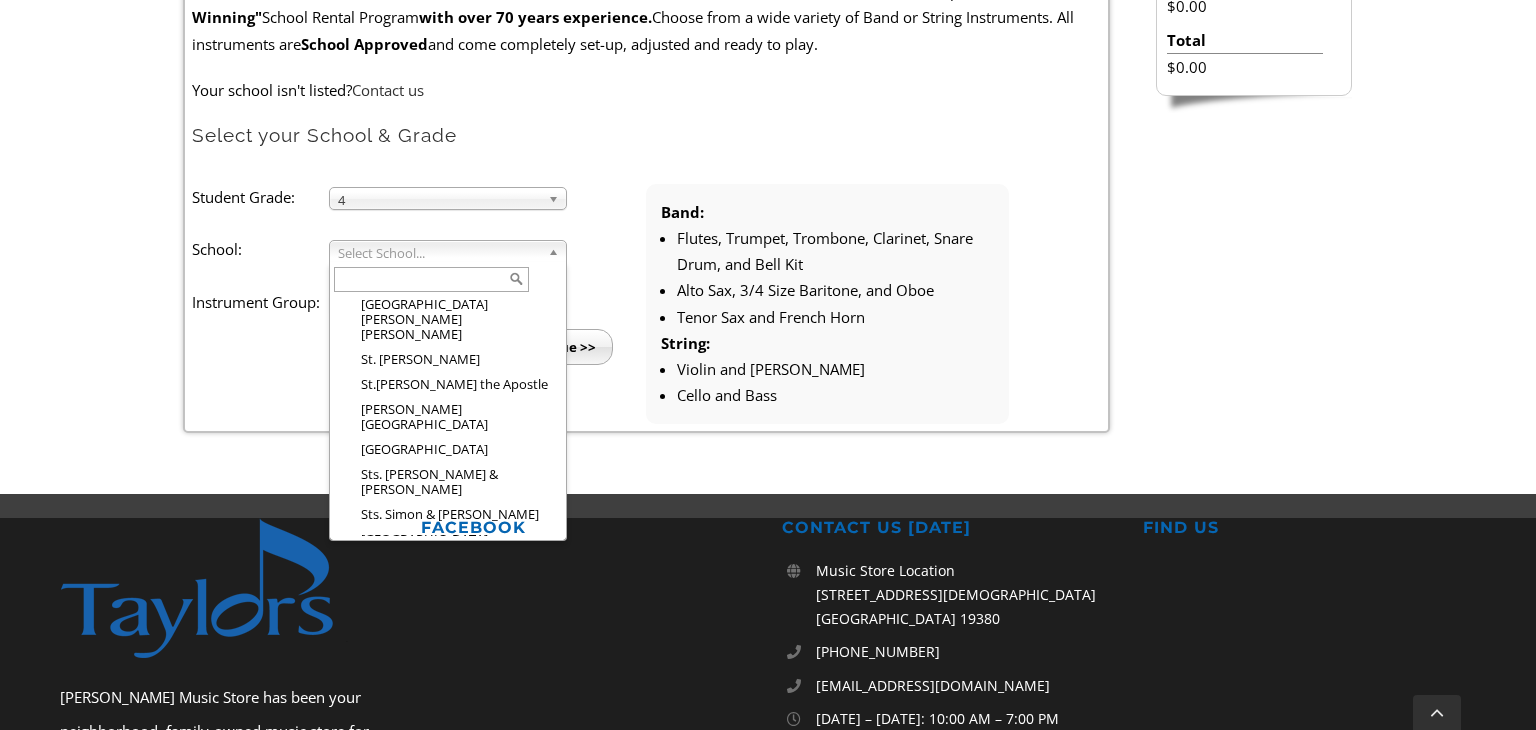 click on "Woodland Elementary" at bounding box center (454, 934) 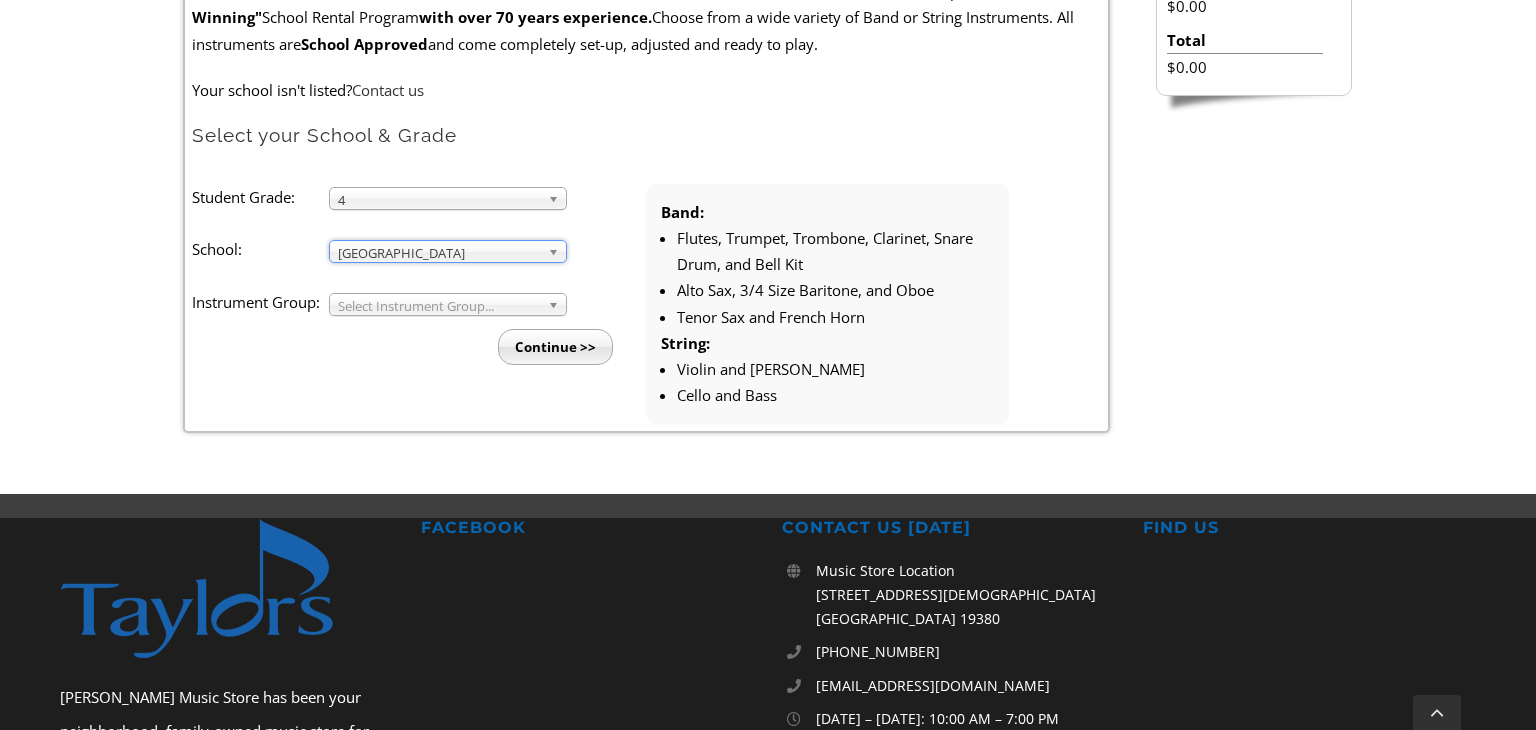 click on "Select Instrument Group..." at bounding box center (439, 306) 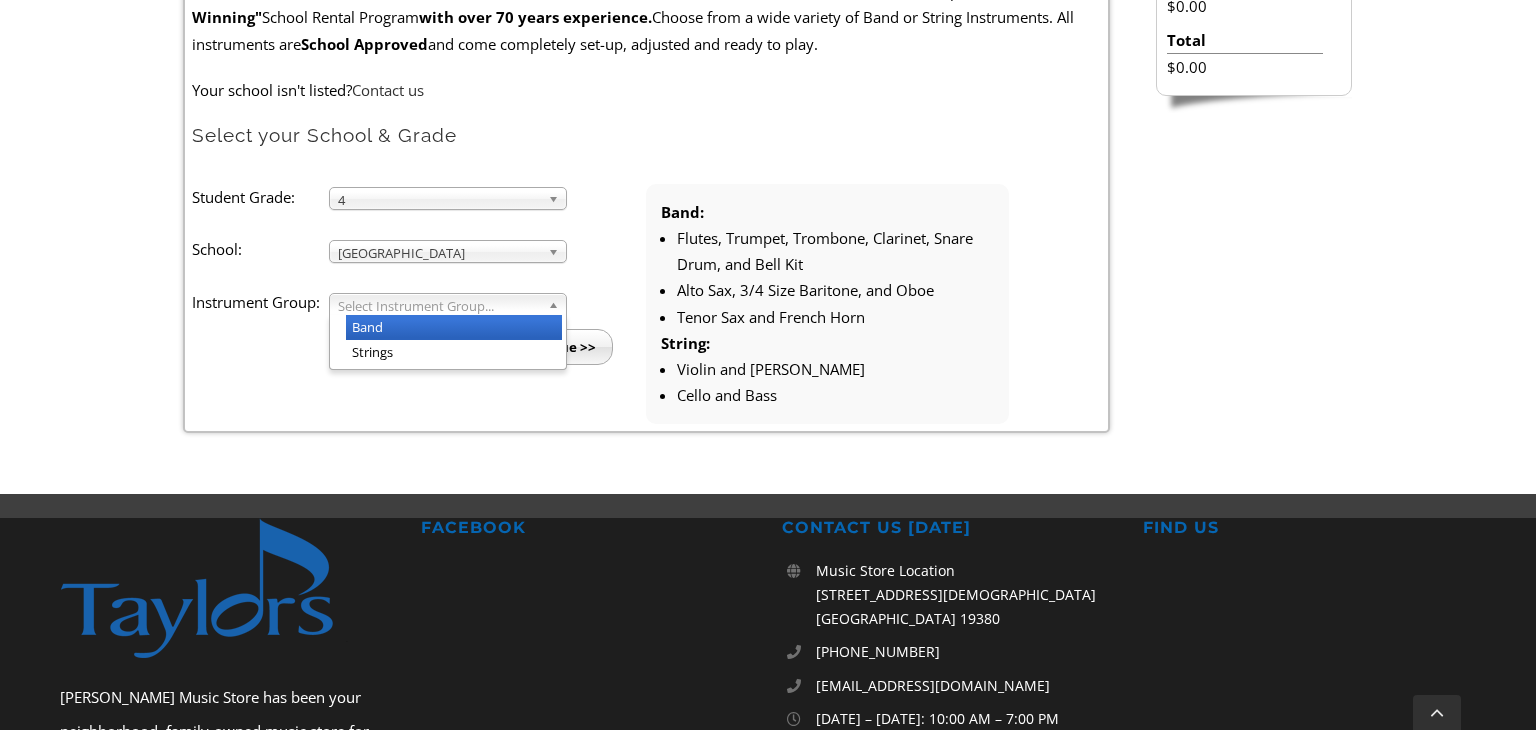 click on "Band" at bounding box center [454, 327] 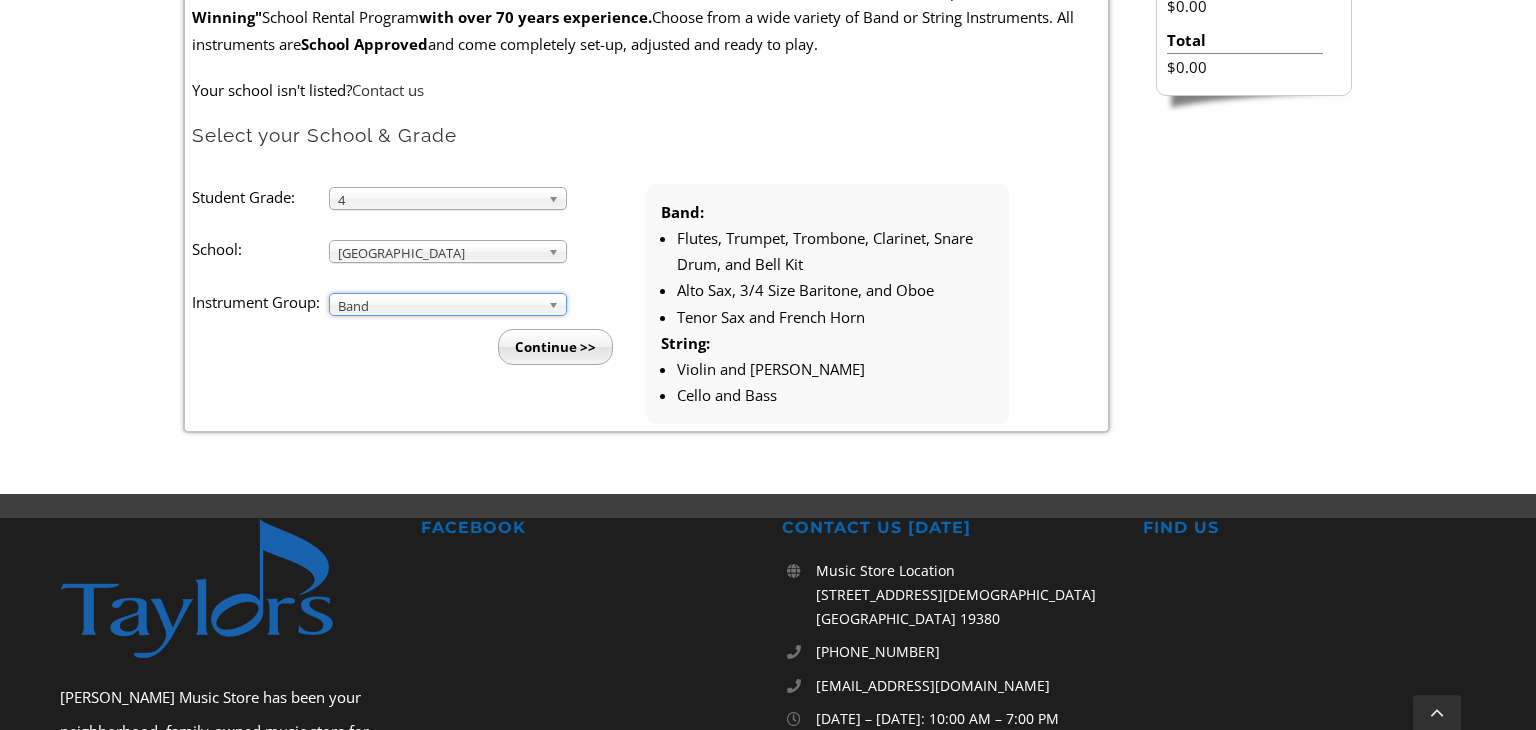 click on "Continue >>" at bounding box center (555, 347) 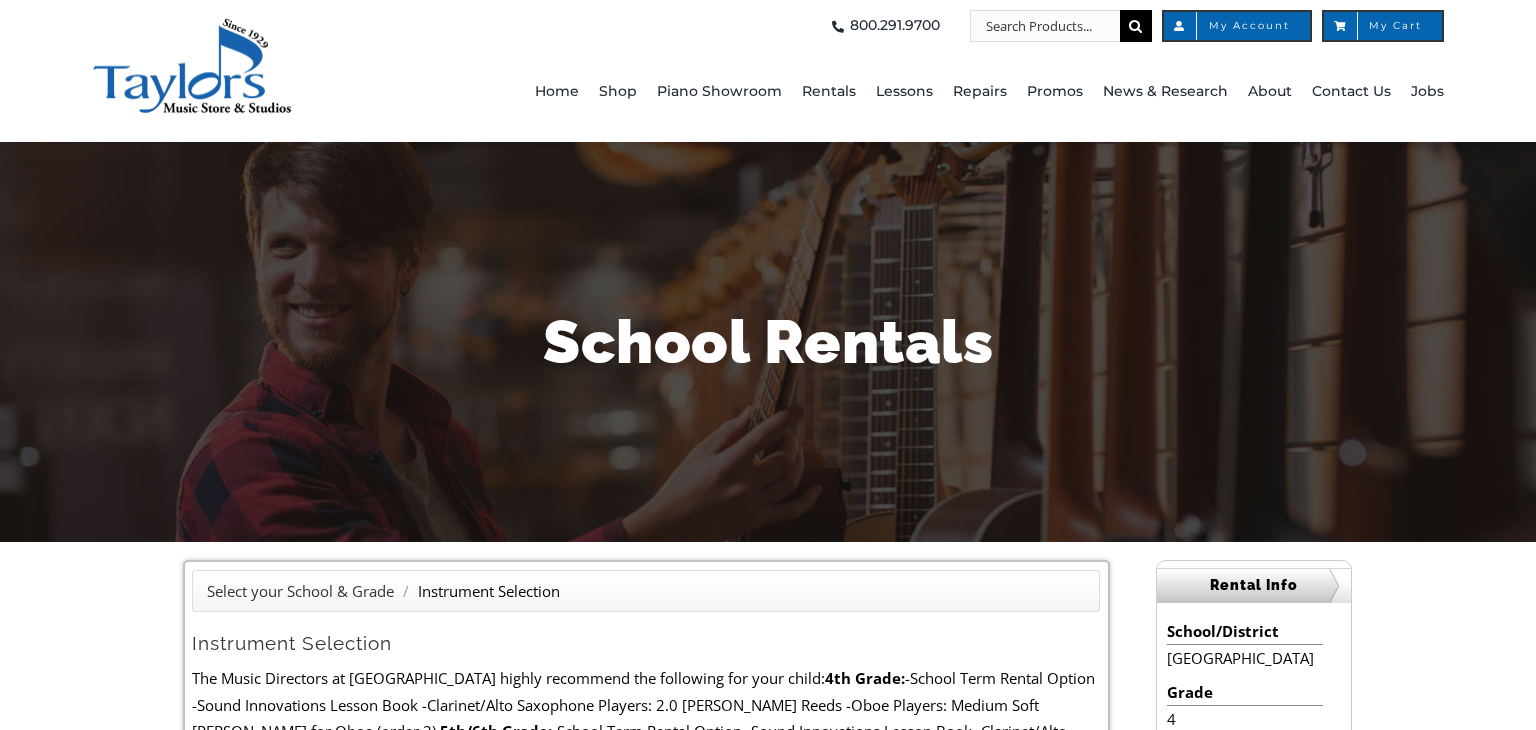 scroll, scrollTop: 0, scrollLeft: 0, axis: both 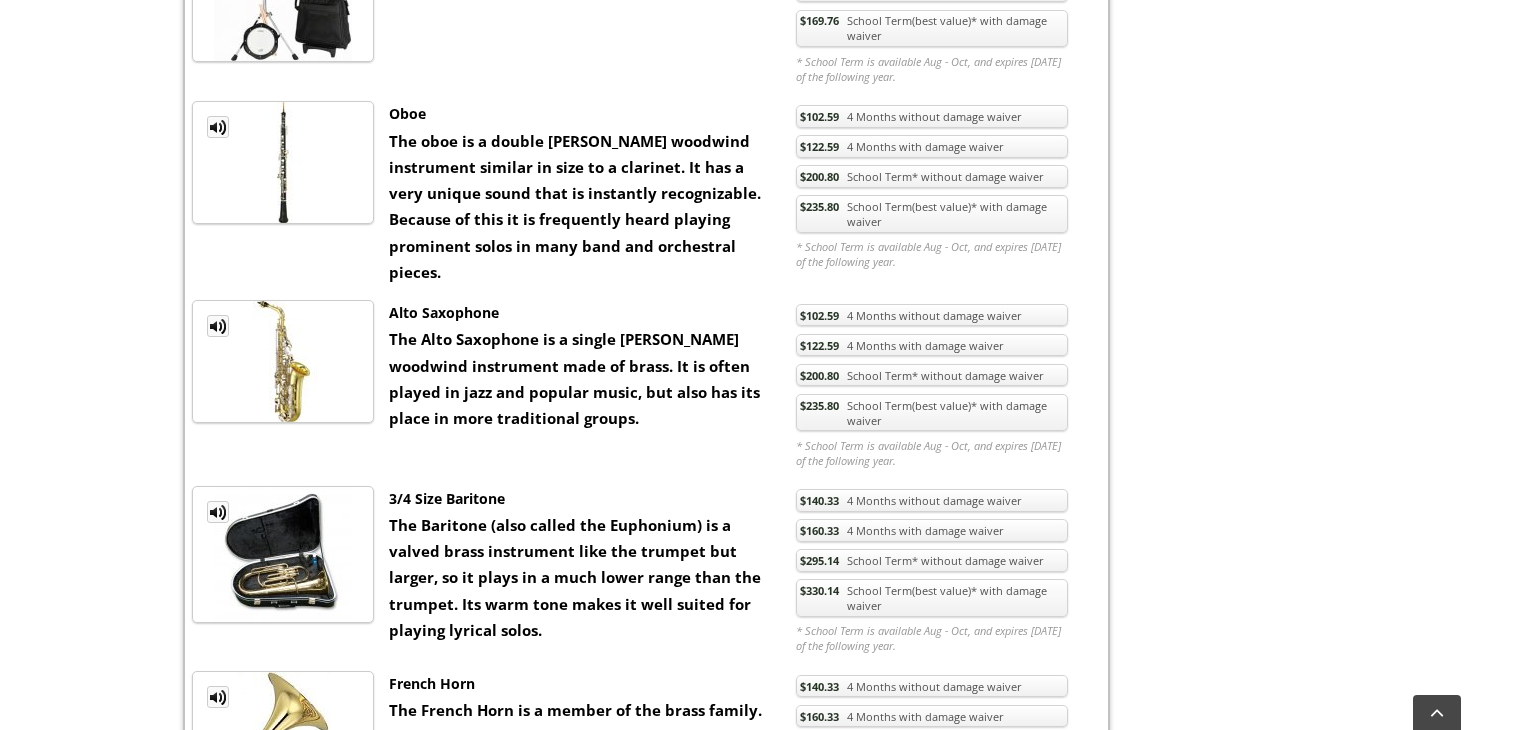 click on "$235.80  School Term(best value)* with damage waiver" at bounding box center (932, 413) 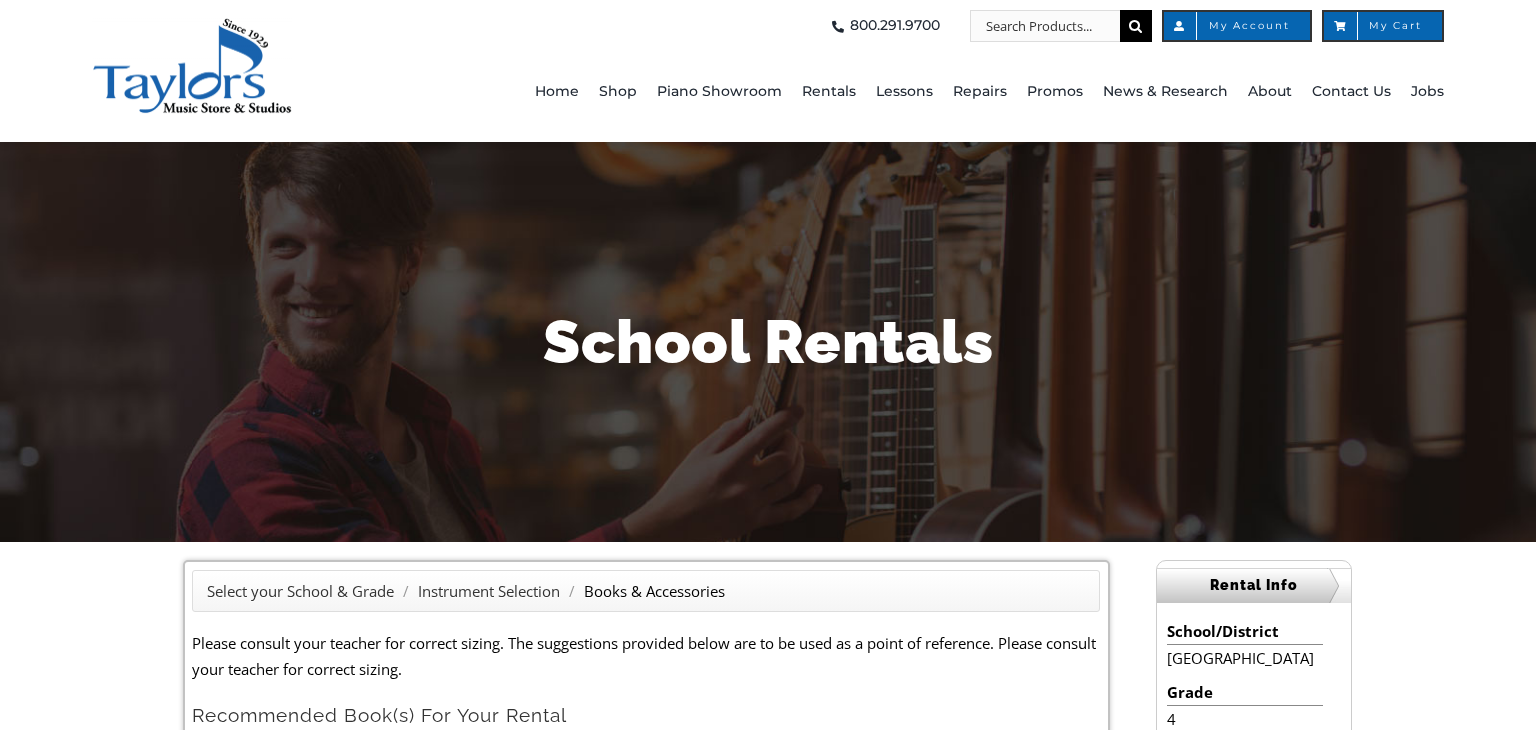 scroll, scrollTop: 0, scrollLeft: 0, axis: both 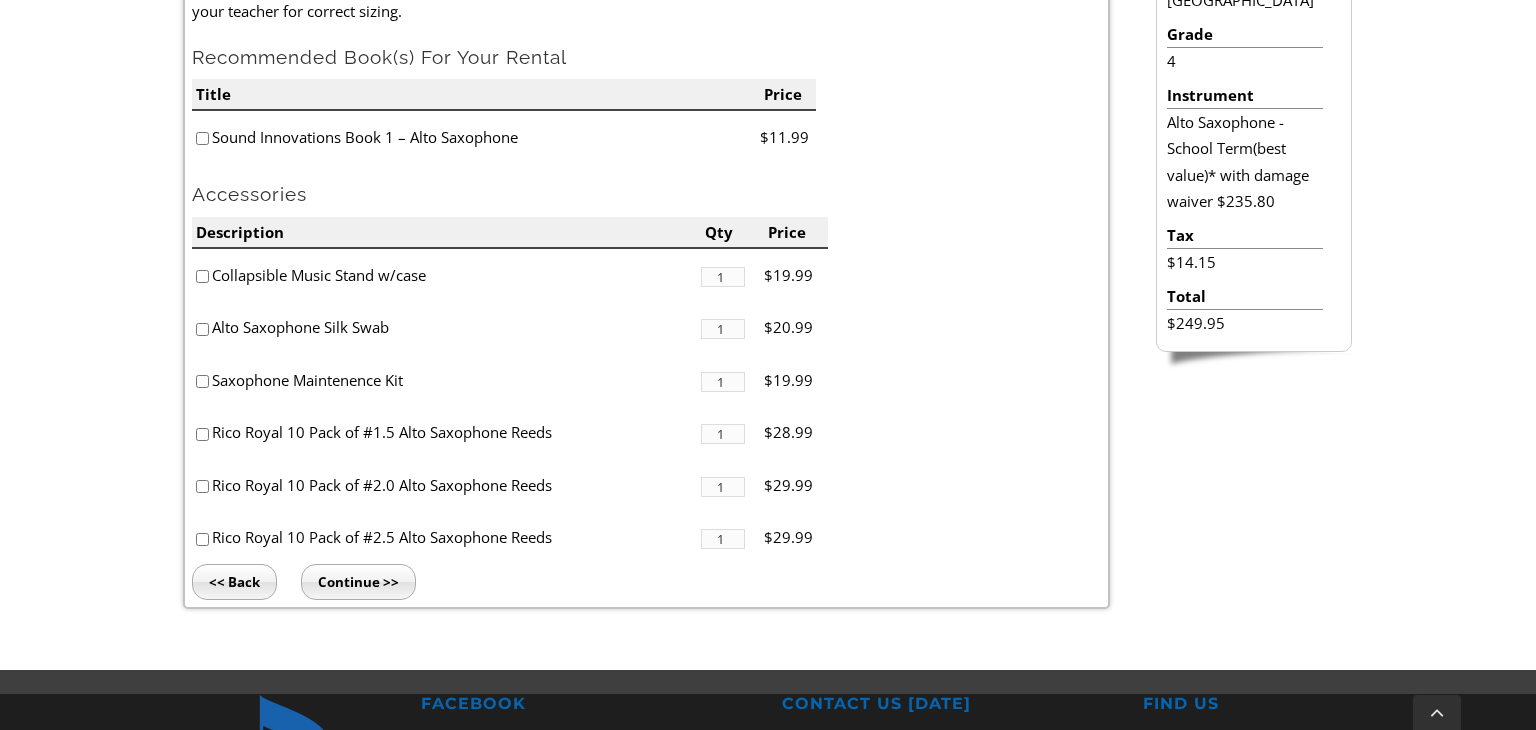 click at bounding box center (202, 138) 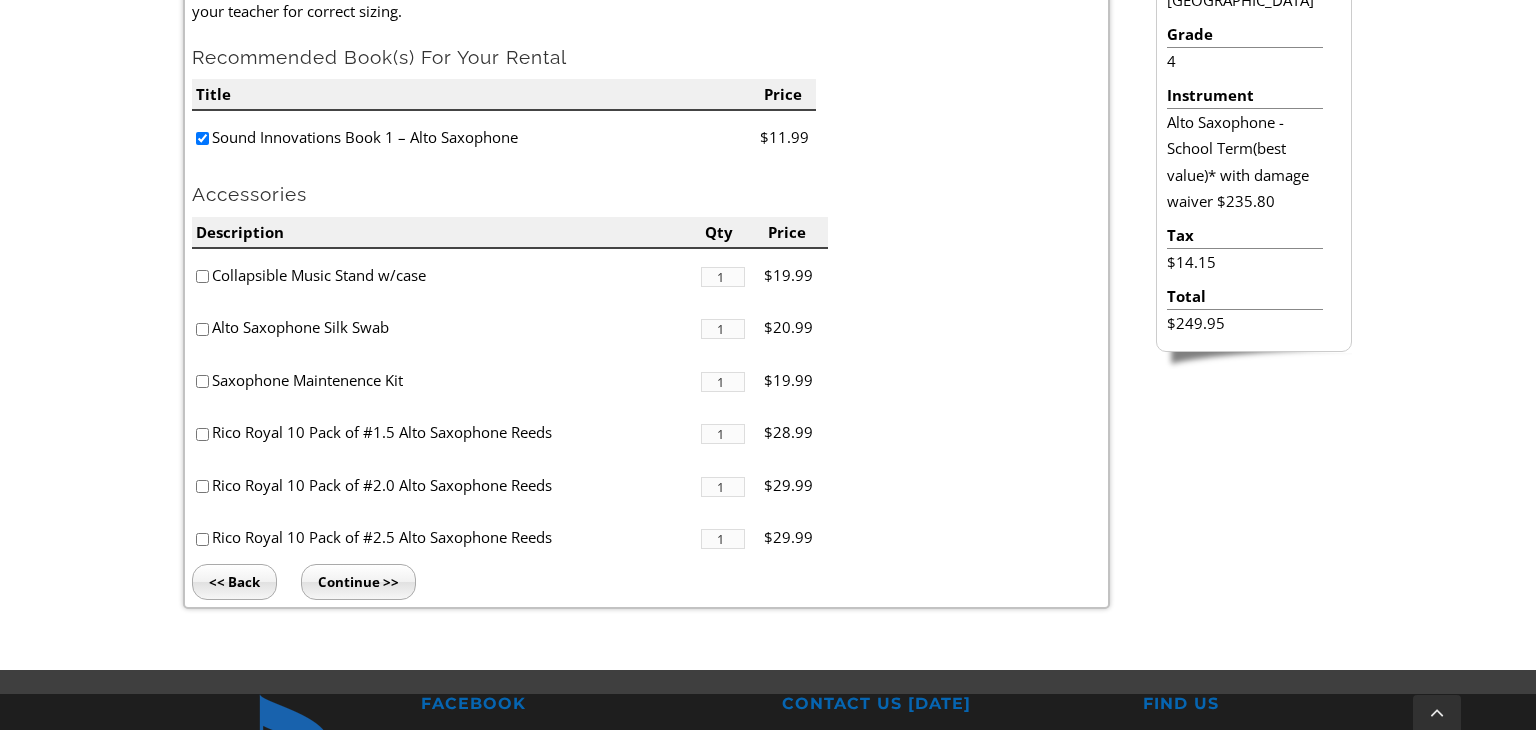 click at bounding box center (202, 276) 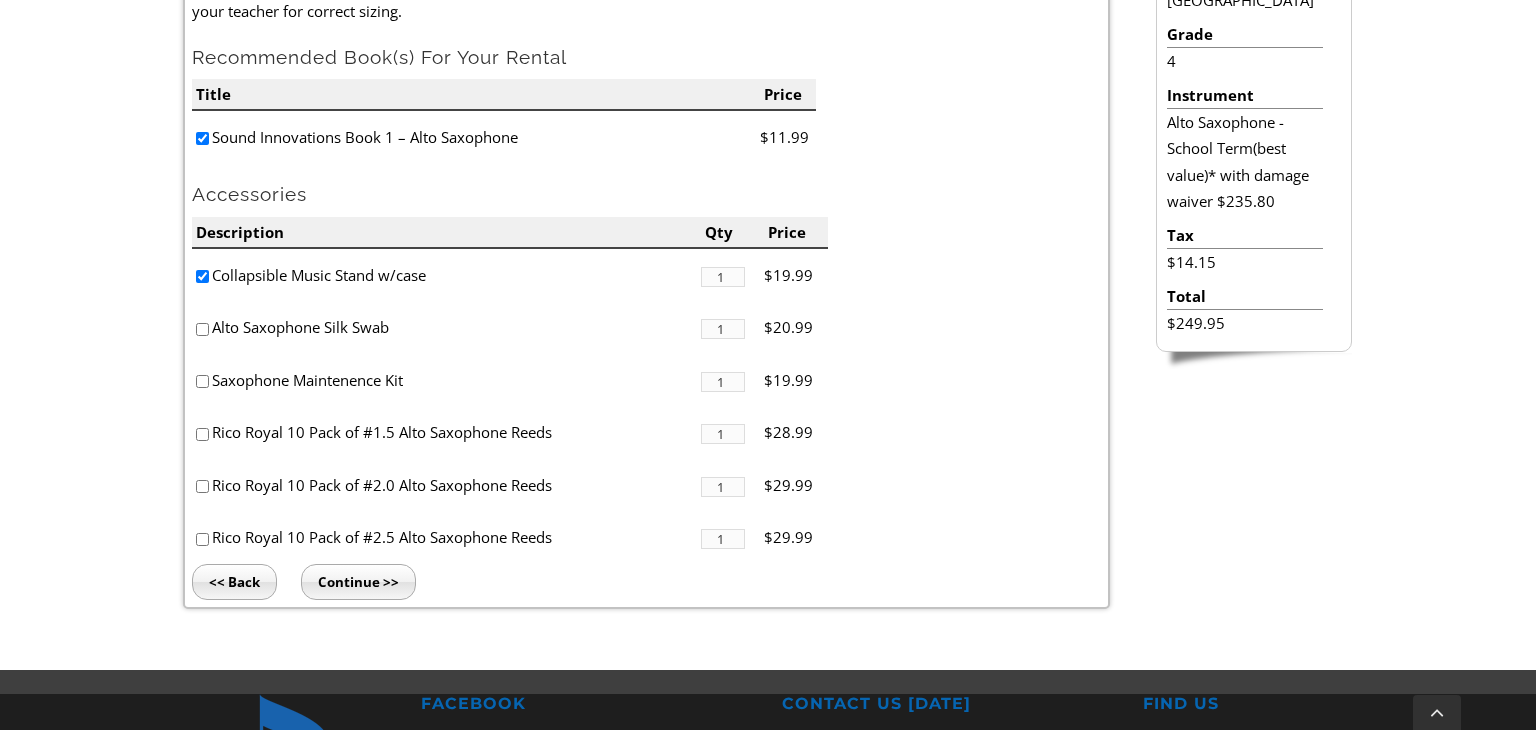click at bounding box center (202, 381) 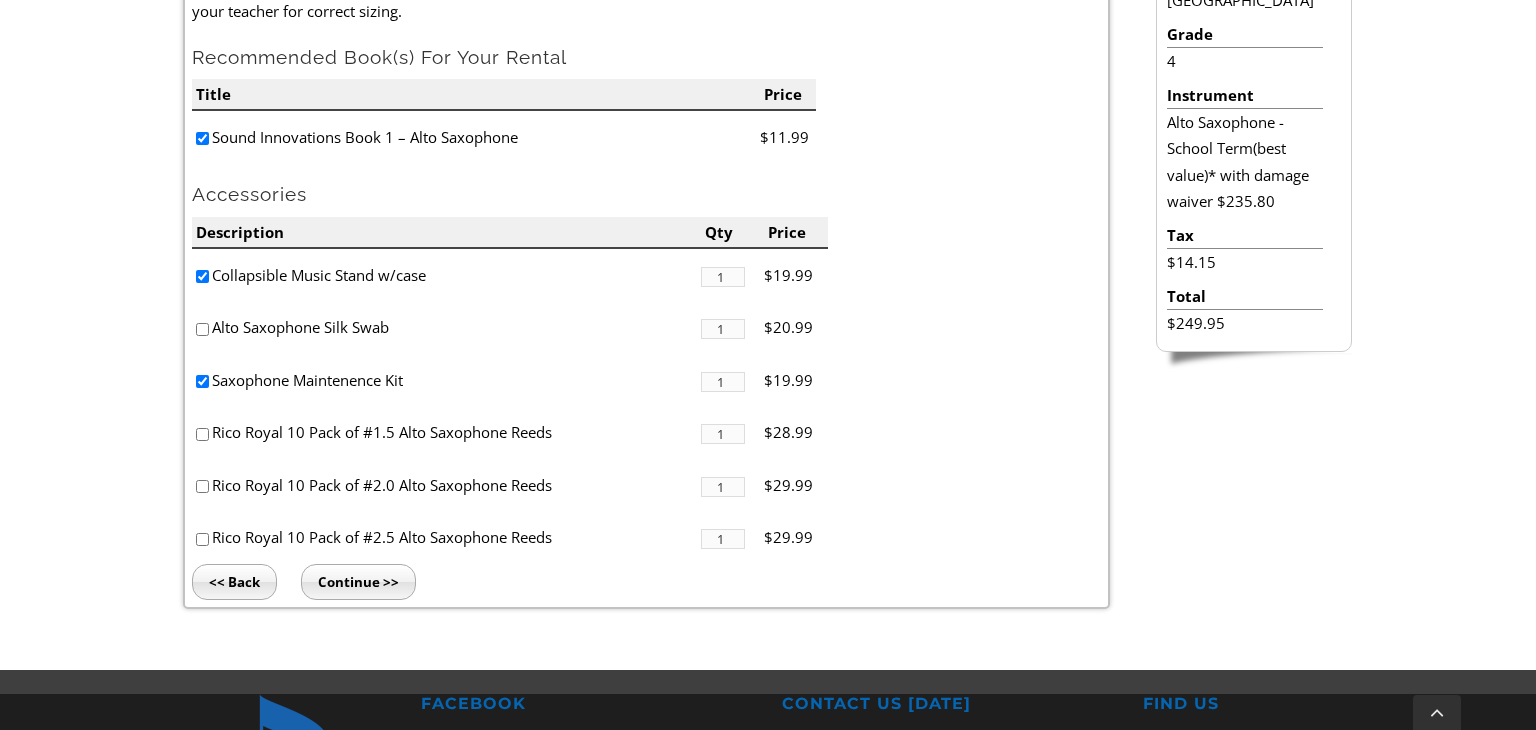 click at bounding box center [202, 486] 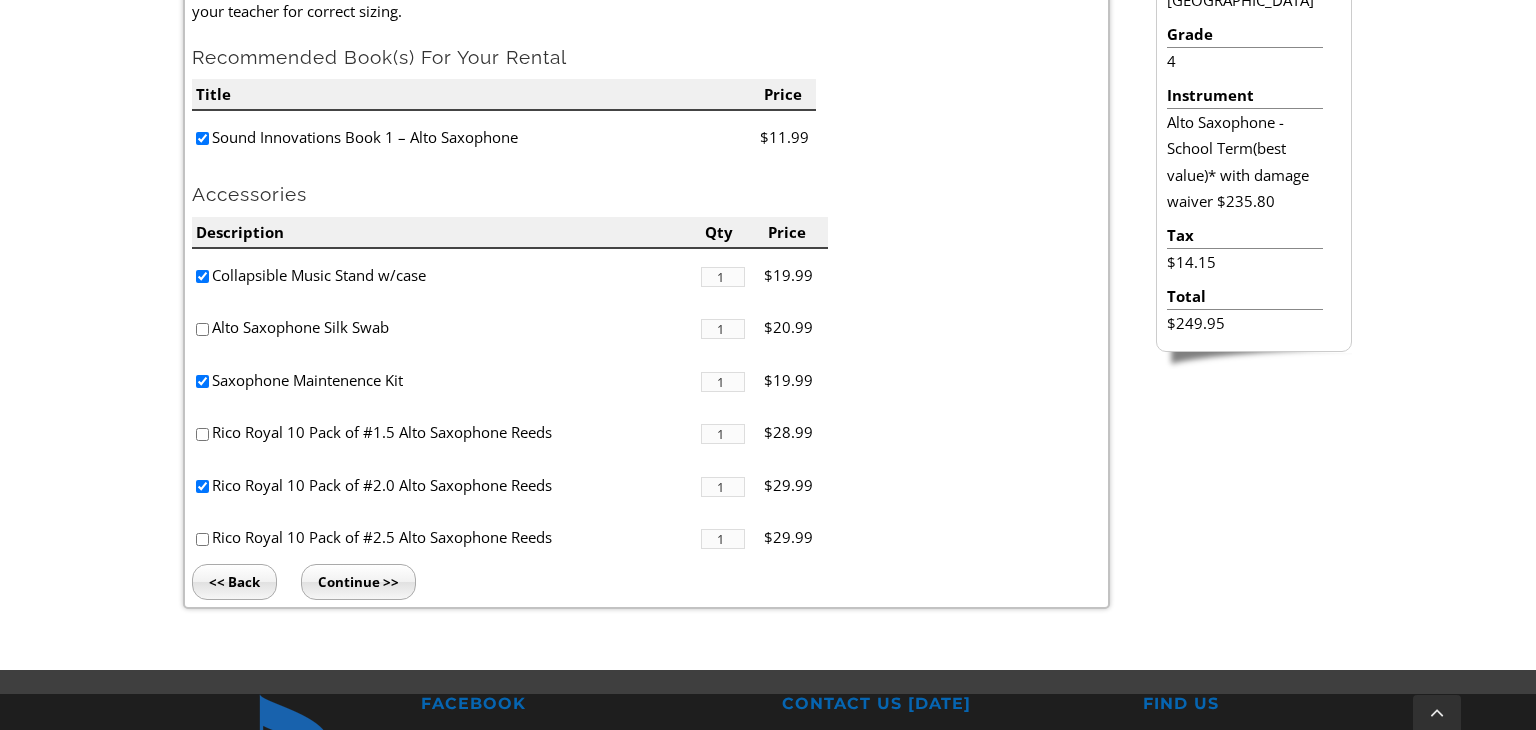 click on "Continue >>" at bounding box center (358, 582) 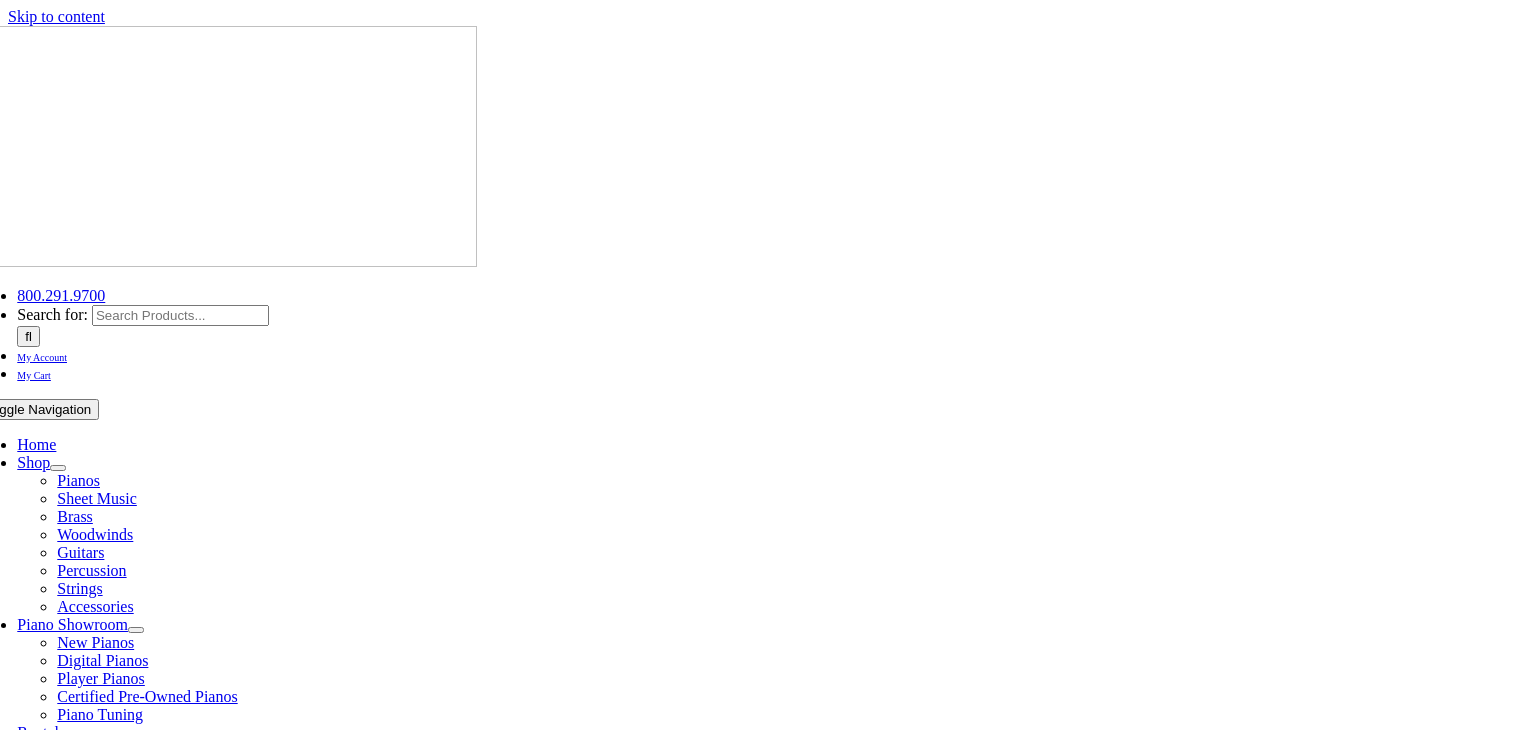 scroll, scrollTop: 0, scrollLeft: 0, axis: both 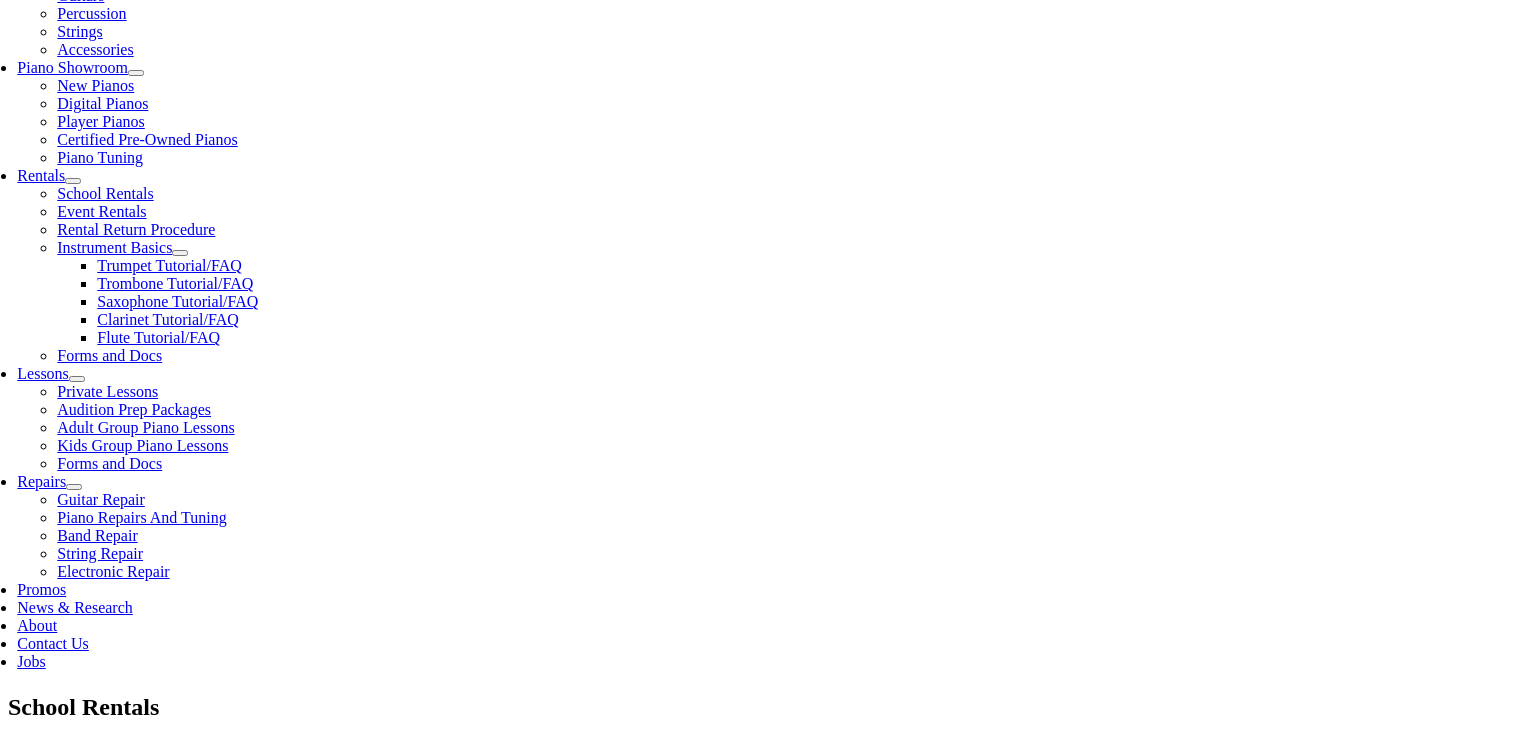 type on "1" 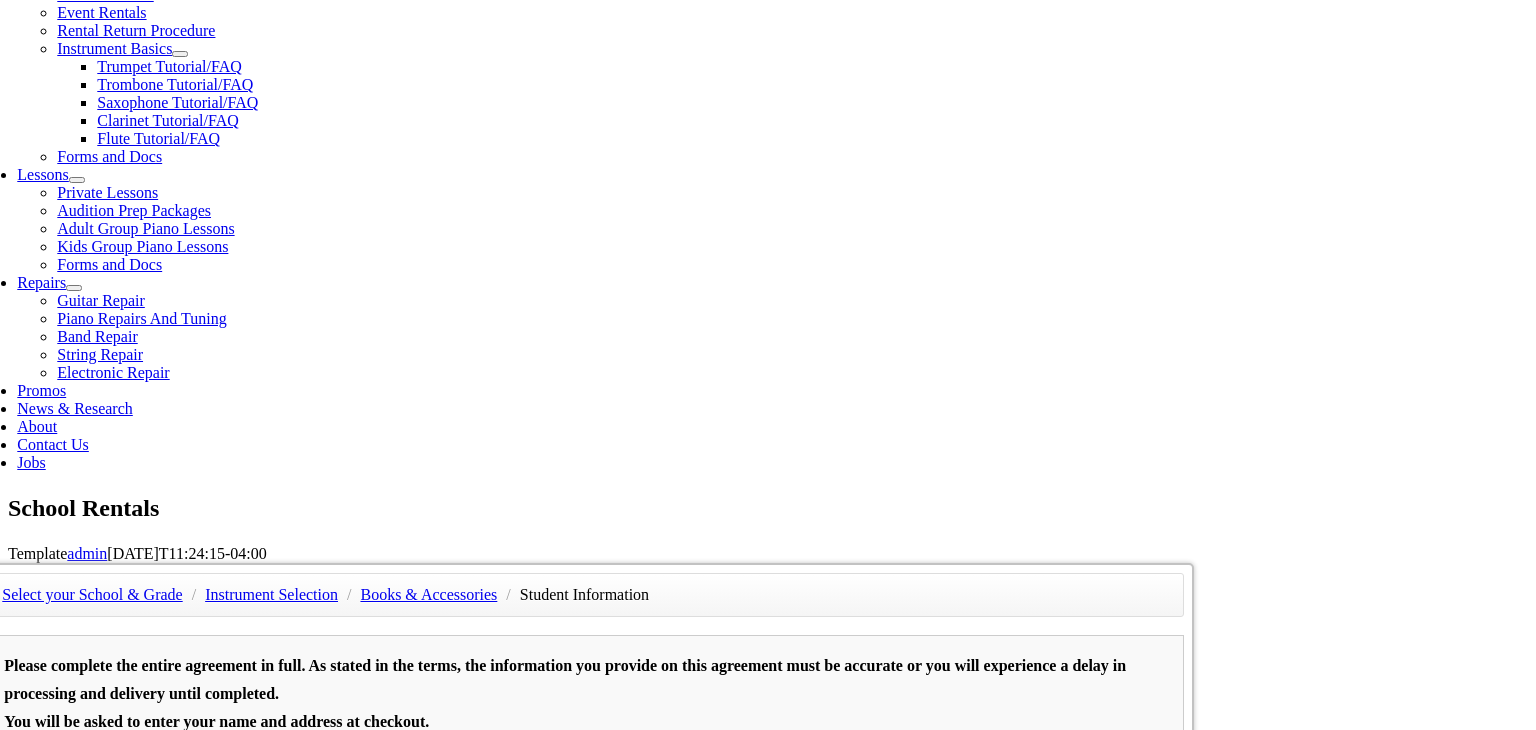 scroll, scrollTop: 771, scrollLeft: 0, axis: vertical 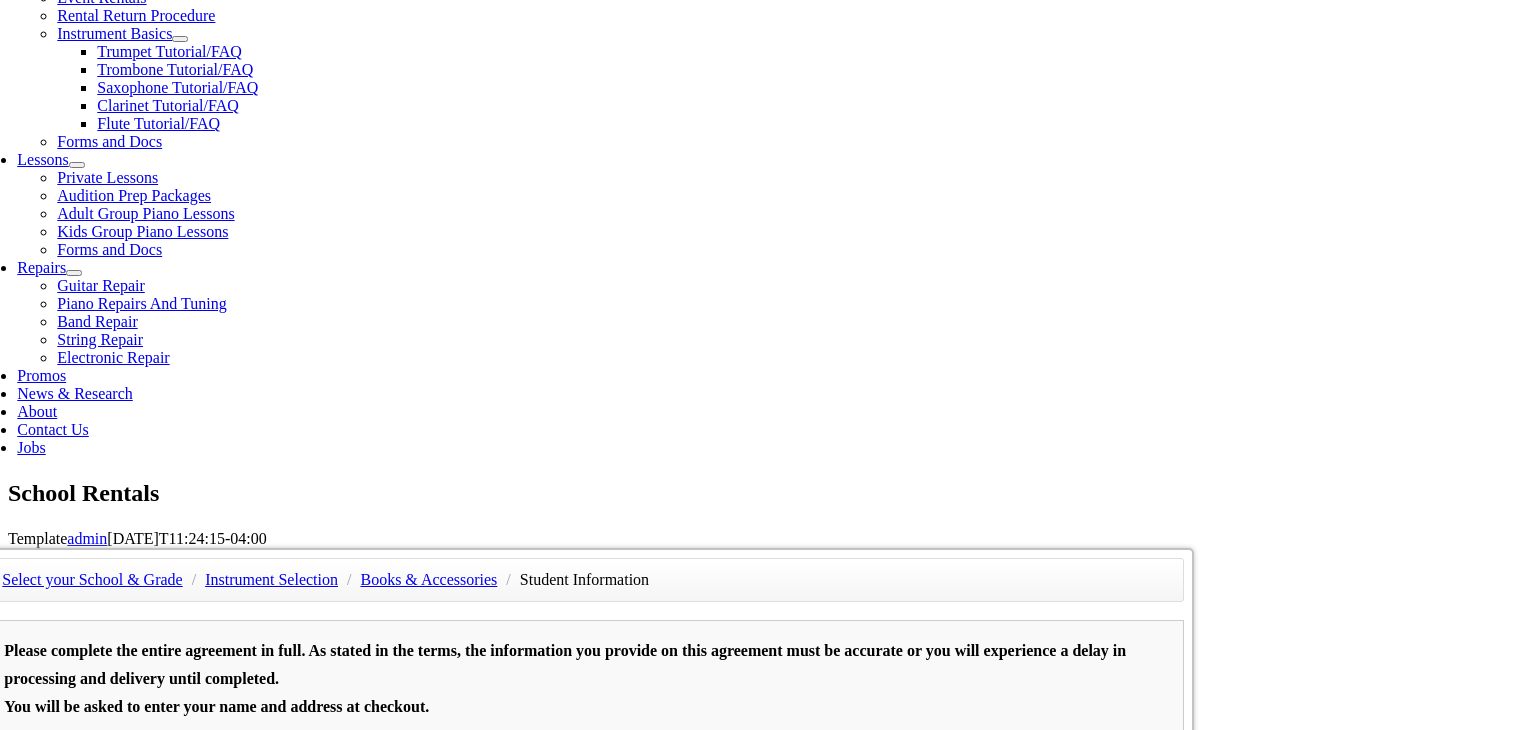 click at bounding box center [76, 1249] 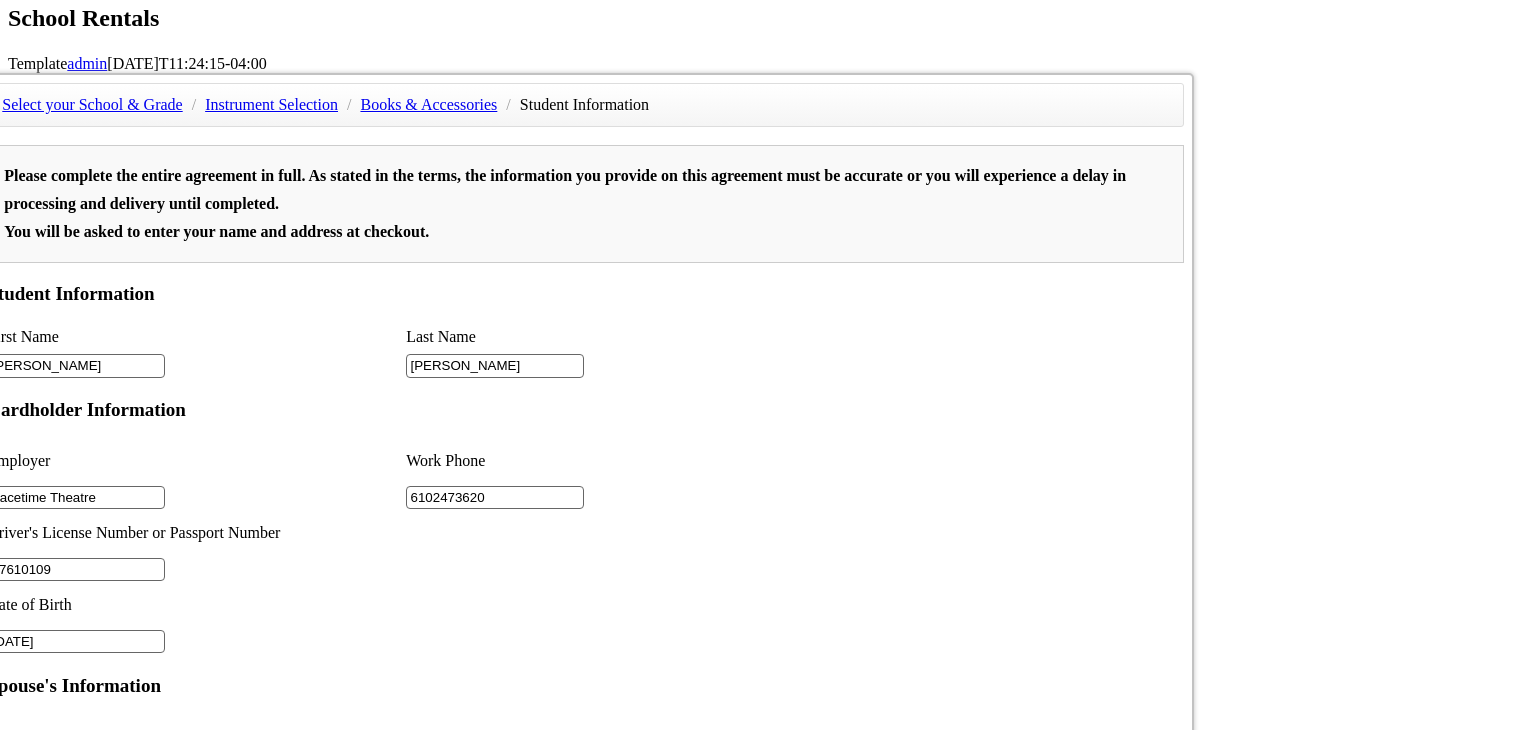 scroll, scrollTop: 1265, scrollLeft: 0, axis: vertical 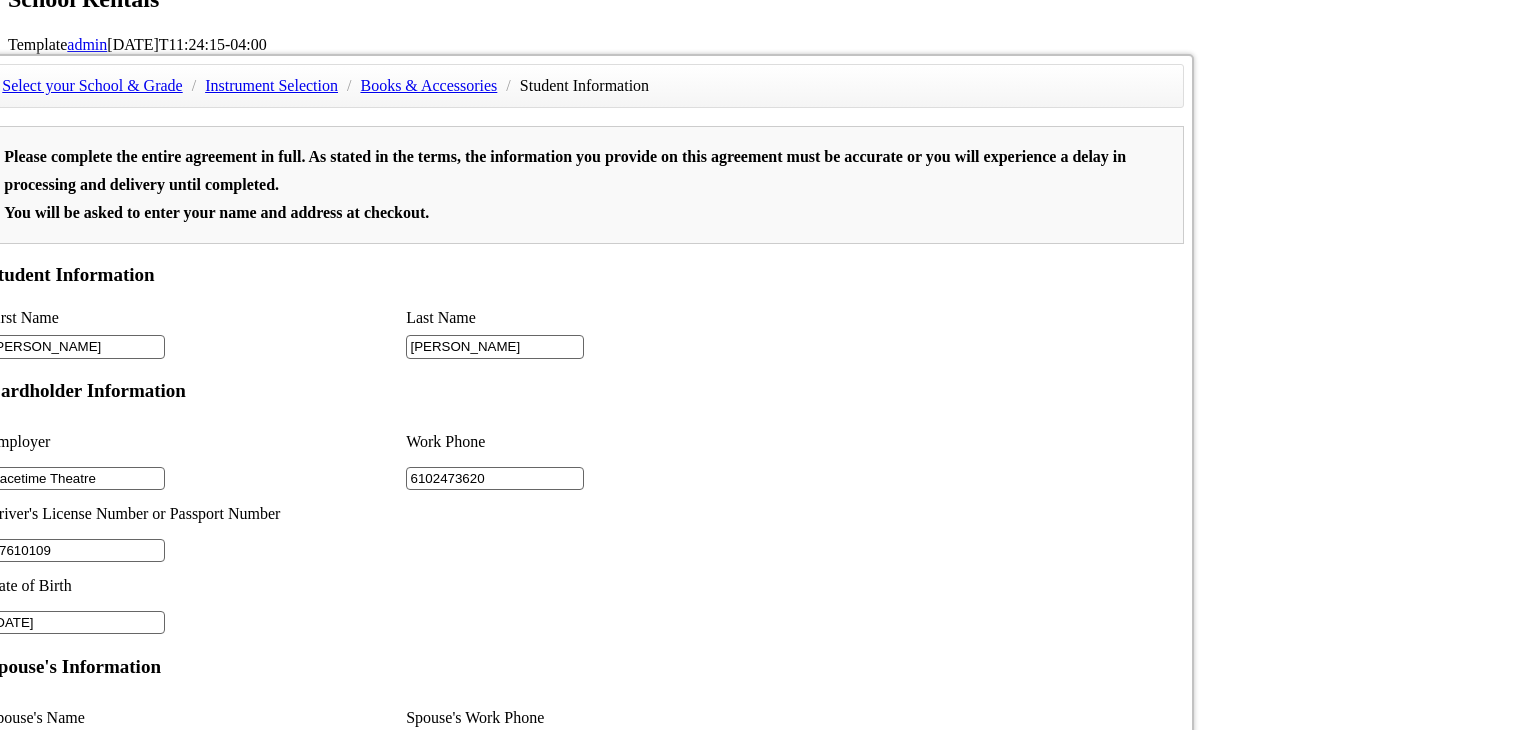 type on "2" 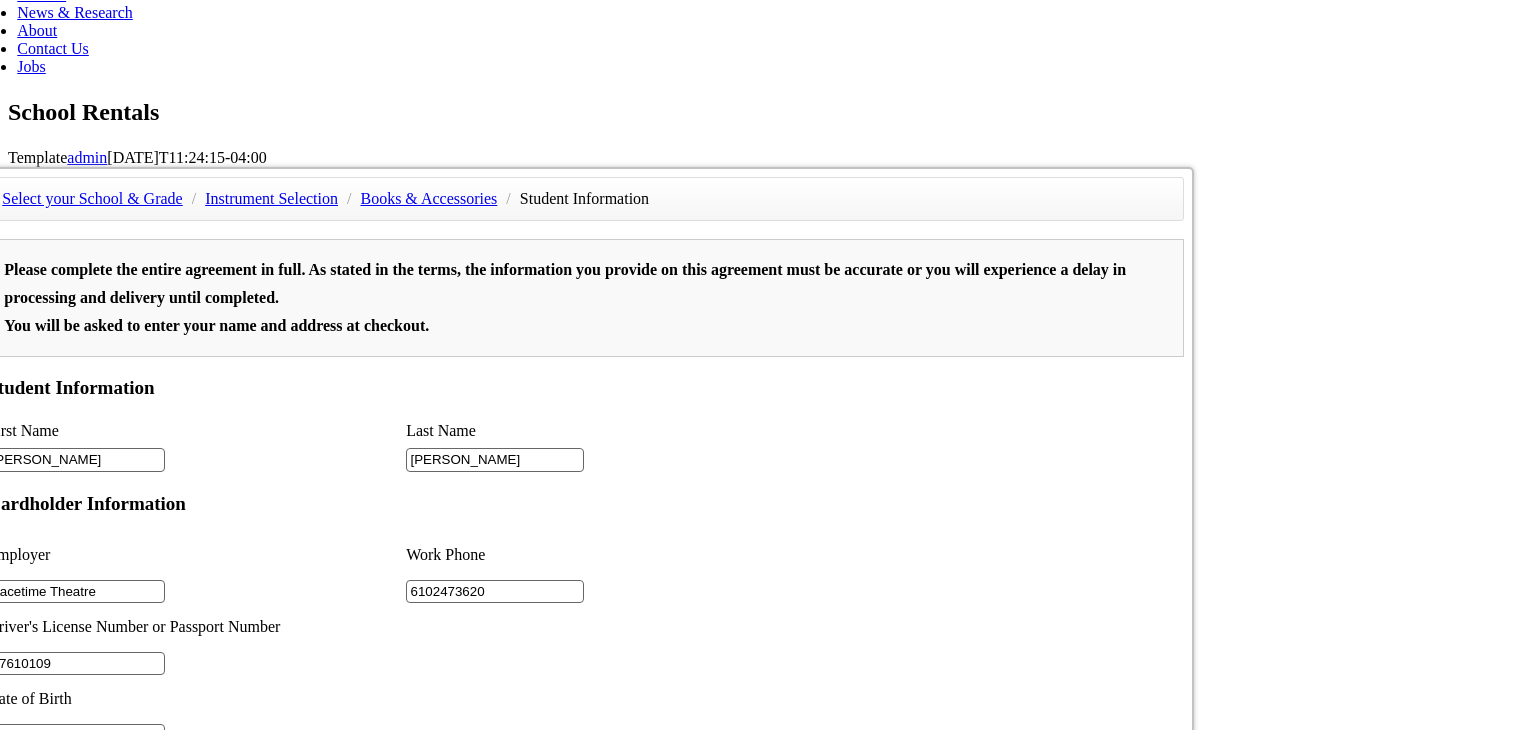 scroll, scrollTop: 1155, scrollLeft: 0, axis: vertical 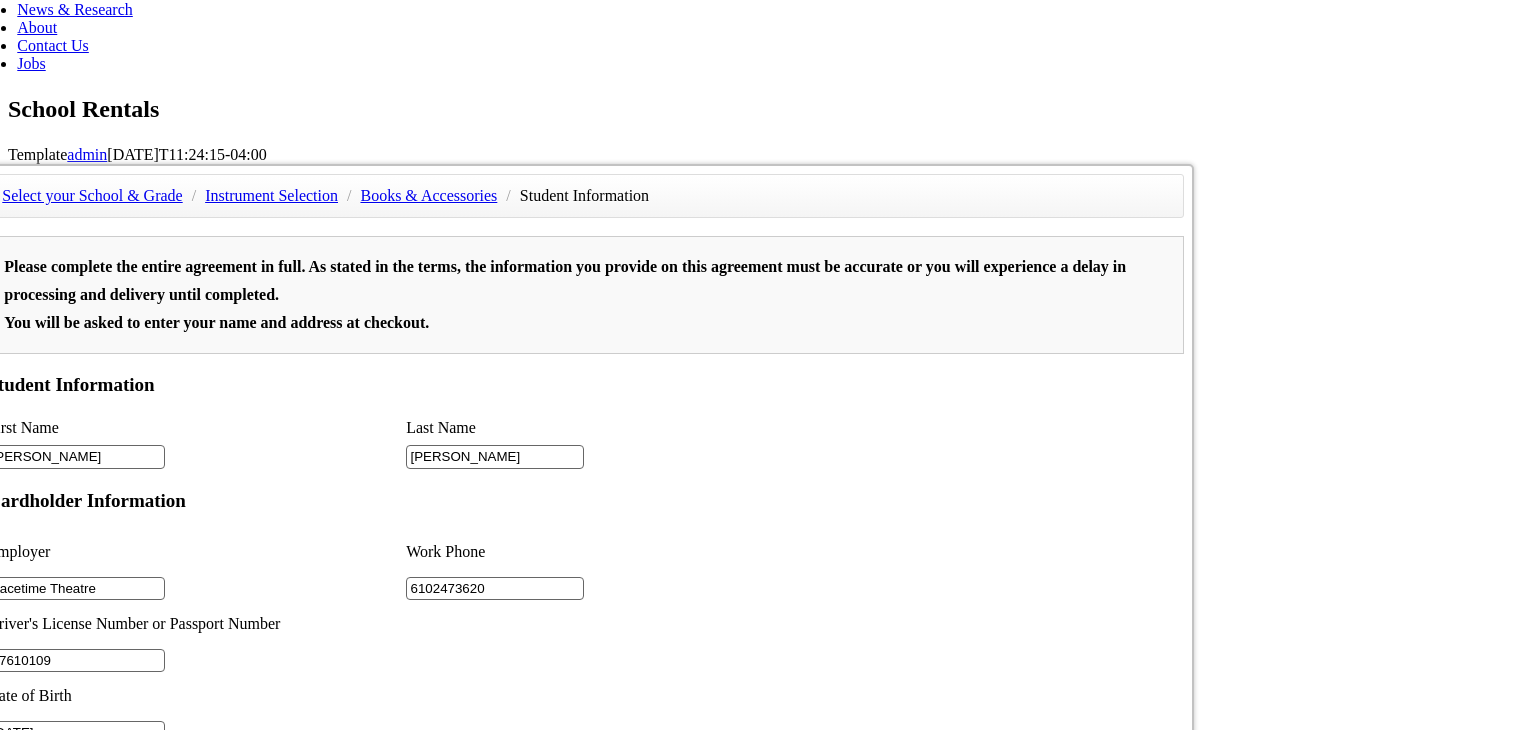 click on "I Agree & Add to Cart >>" at bounding box center [189, 1426] 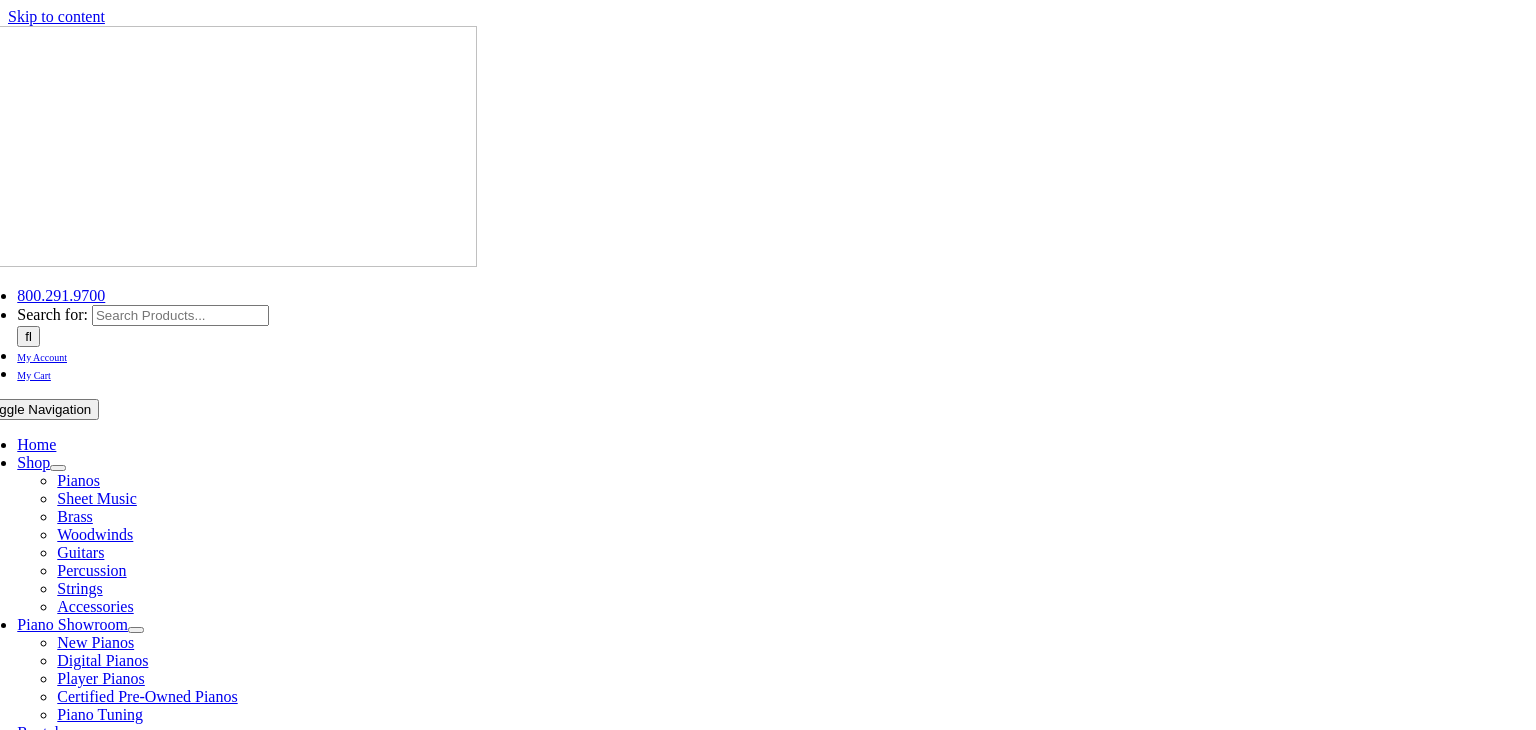 scroll, scrollTop: 0, scrollLeft: 0, axis: both 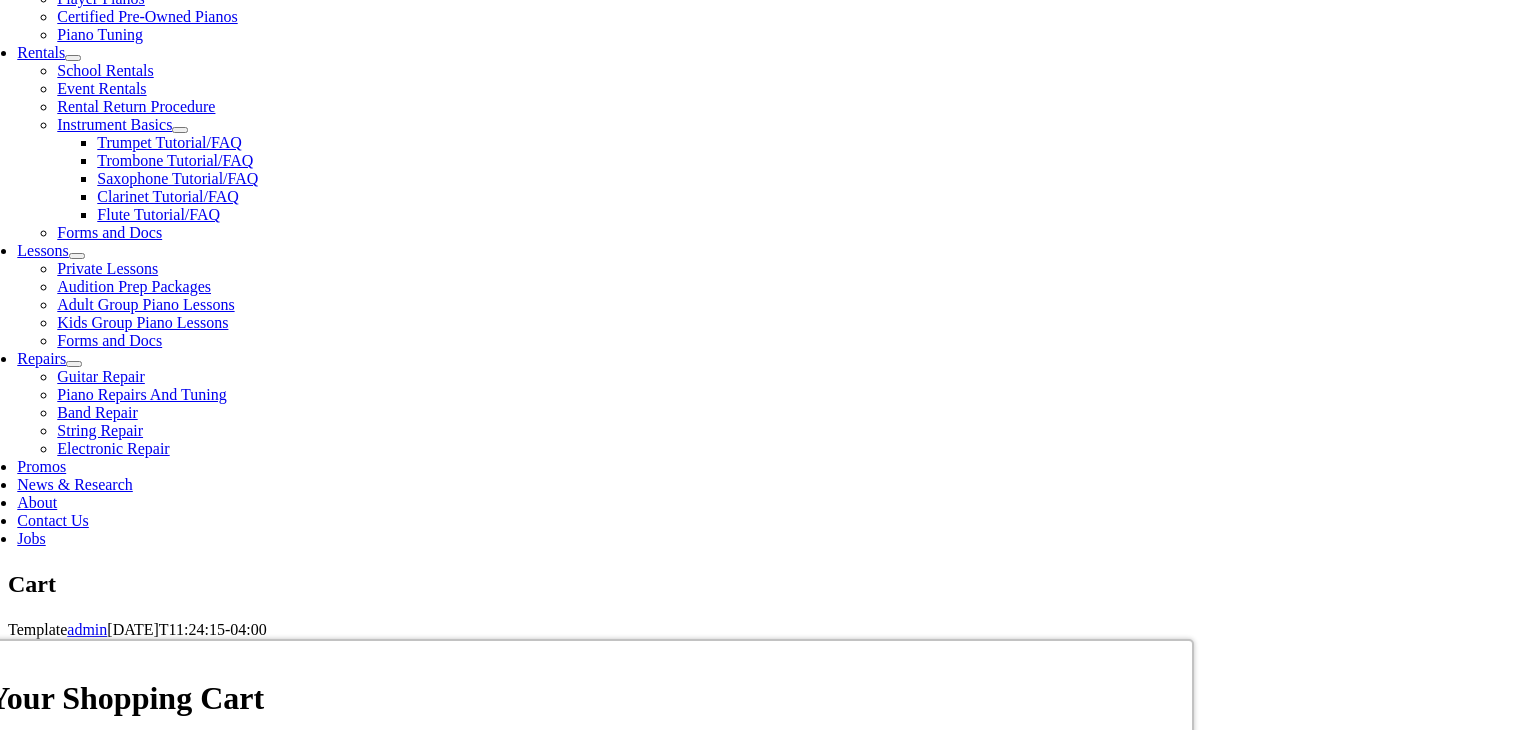 click on "[US_STATE] [US_STATE]  [US_STATE] [US_STATE] [US_STATE]  [US_STATE] [US_STATE] [US_STATE] D. C. [US_STATE] [US_STATE]  [US_STATE] [US_STATE] [US_STATE] [US_STATE] [US_STATE] [US_STATE] [US_STATE] [US_STATE] [US_STATE] [US_STATE] [US_STATE] [US_STATE] [US_STATE] [US_STATE] [US_STATE] [US_STATE] [US_STATE] [US_STATE] [US_STATE] [US_STATE] [US_STATE] [US_STATE] [US_STATE] [US_STATE] [US_STATE] [US_STATE] [US_STATE] [US_STATE] [US_STATE] [US_STATE] [US_STATE] [US_STATE] [US_STATE] [US_STATE] [US_STATE] [US_STATE][PERSON_NAME][US_STATE] [US_STATE][PERSON_NAME] [US_STATE] [US_STATE] Armed Forces (AA) Armed Forces (AE) Armed Forces (AP)" at bounding box center (1007, 1194) 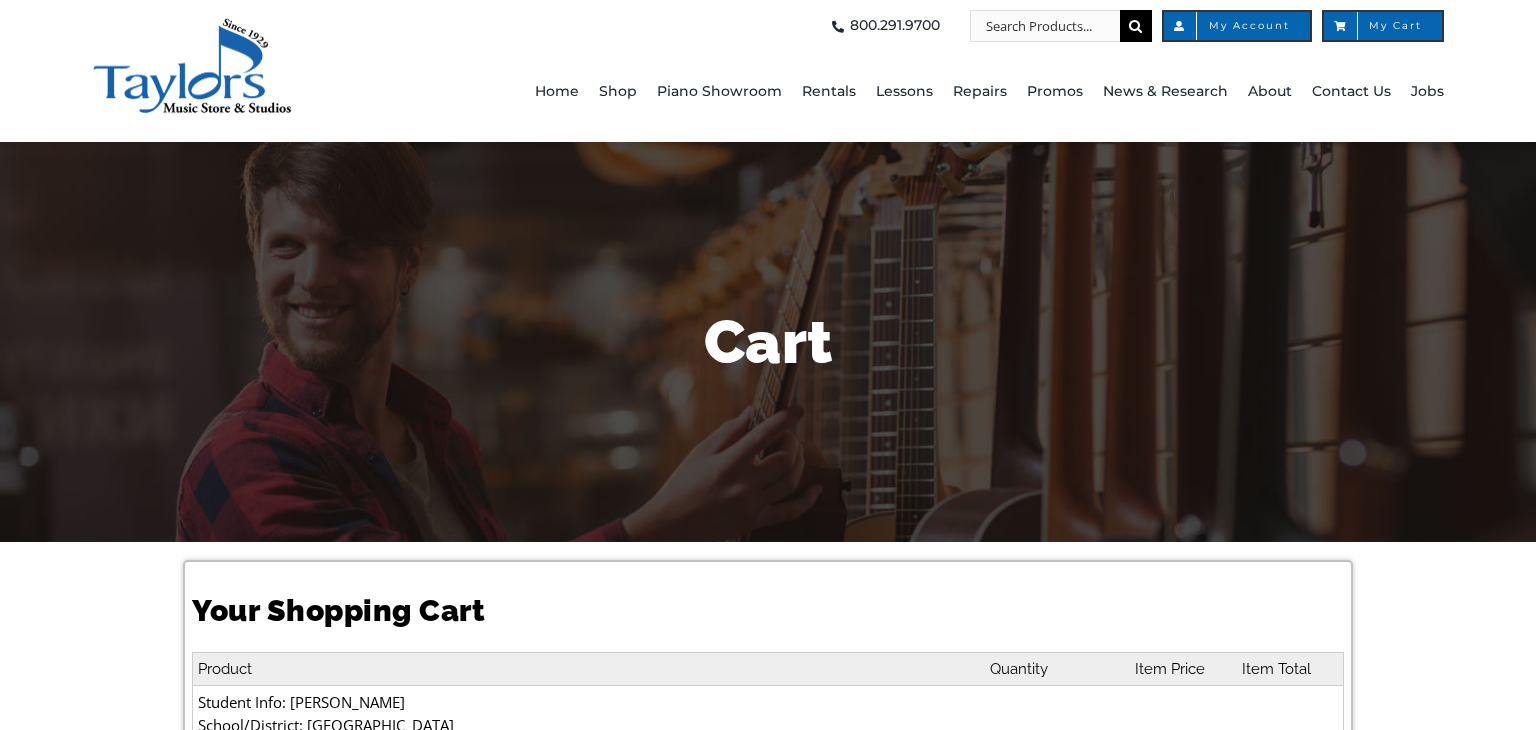 select on "PA" 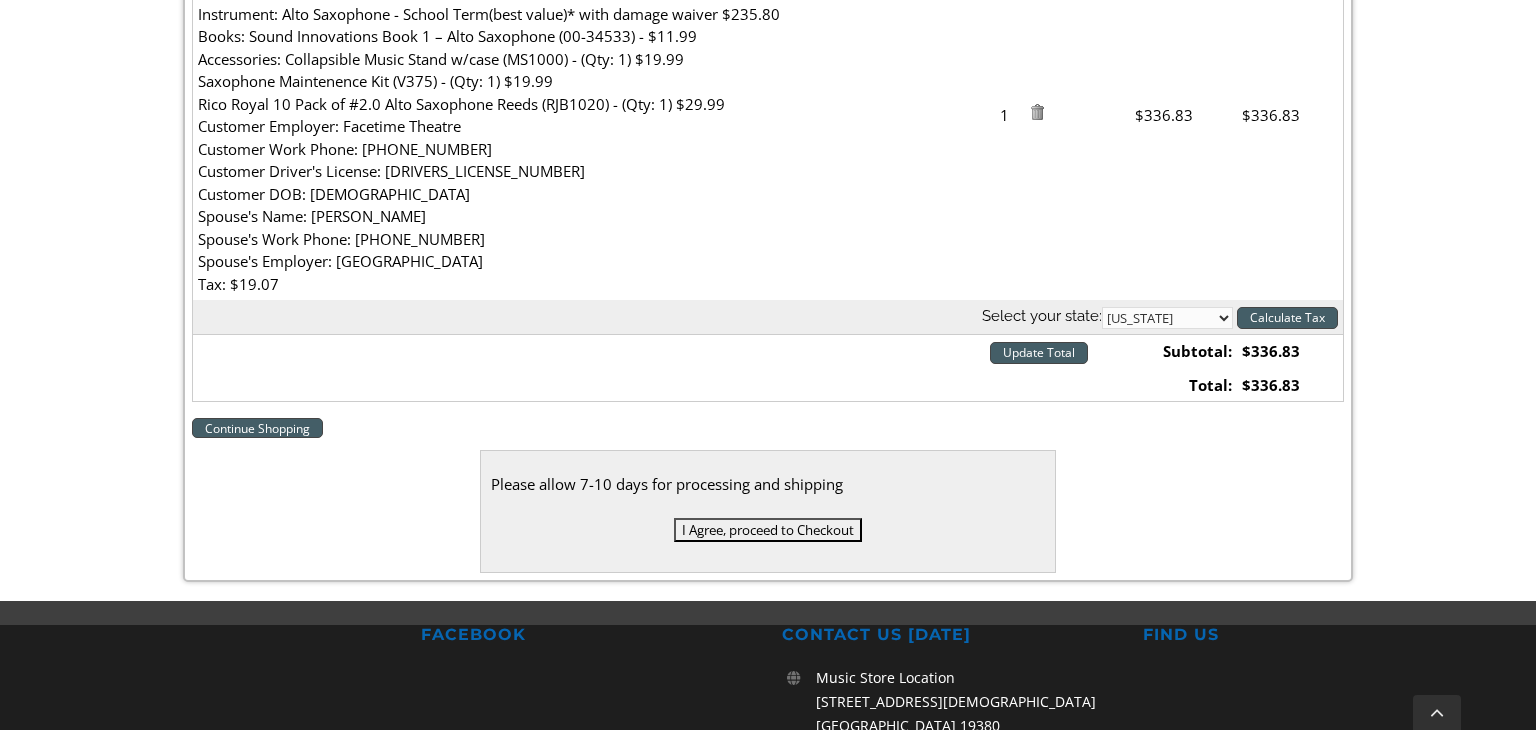 scroll, scrollTop: 760, scrollLeft: 0, axis: vertical 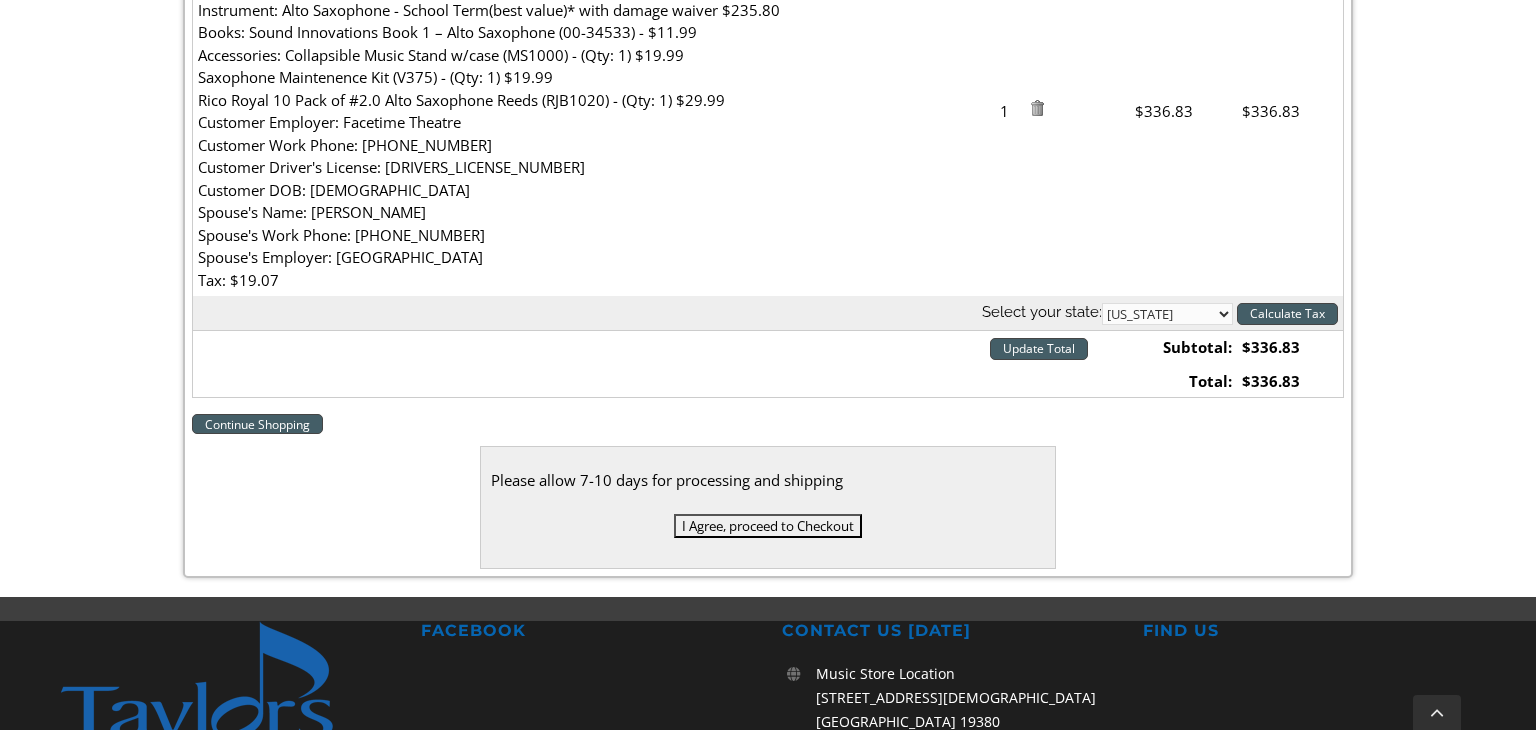 click on "I Agree, proceed to Checkout" at bounding box center (768, 526) 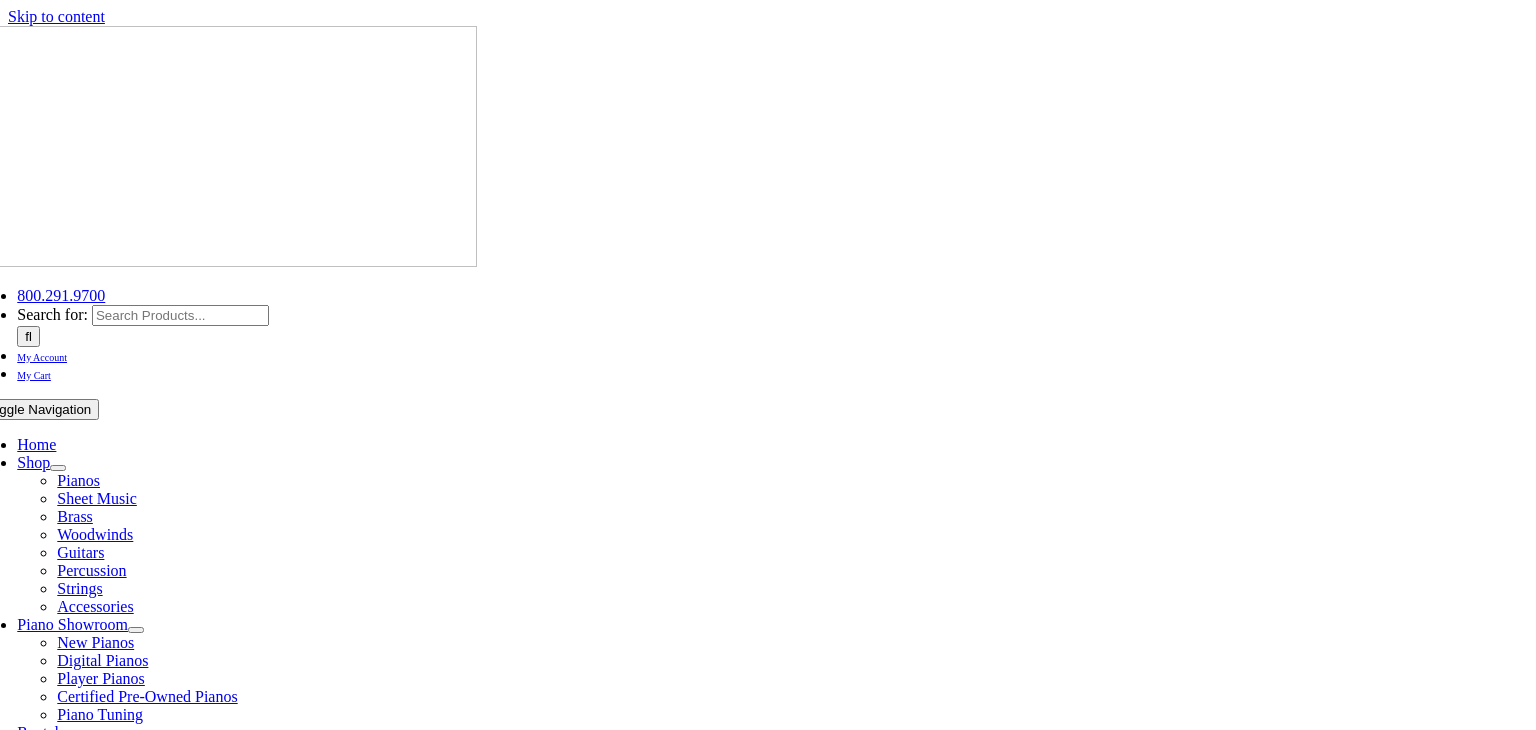 select 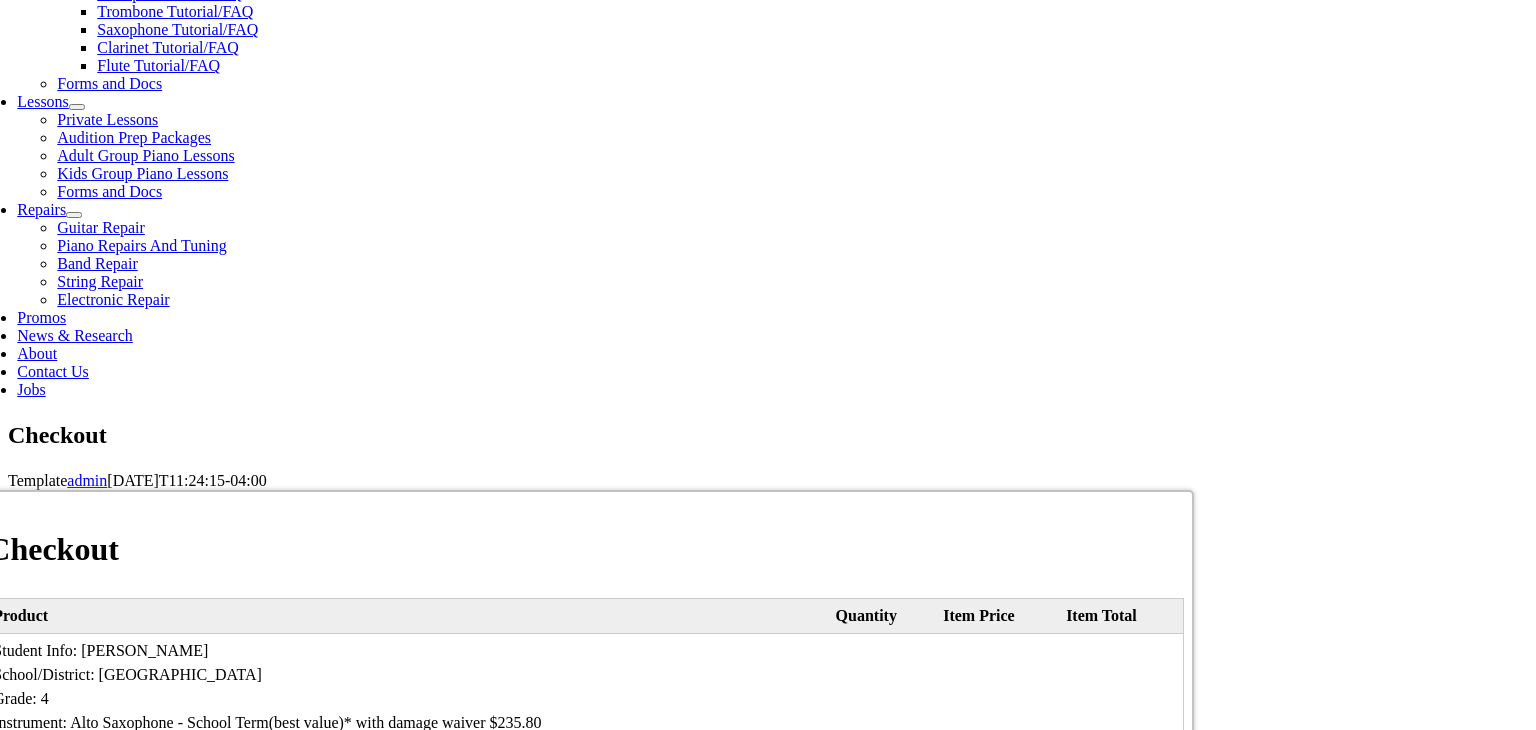 scroll, scrollTop: 830, scrollLeft: 0, axis: vertical 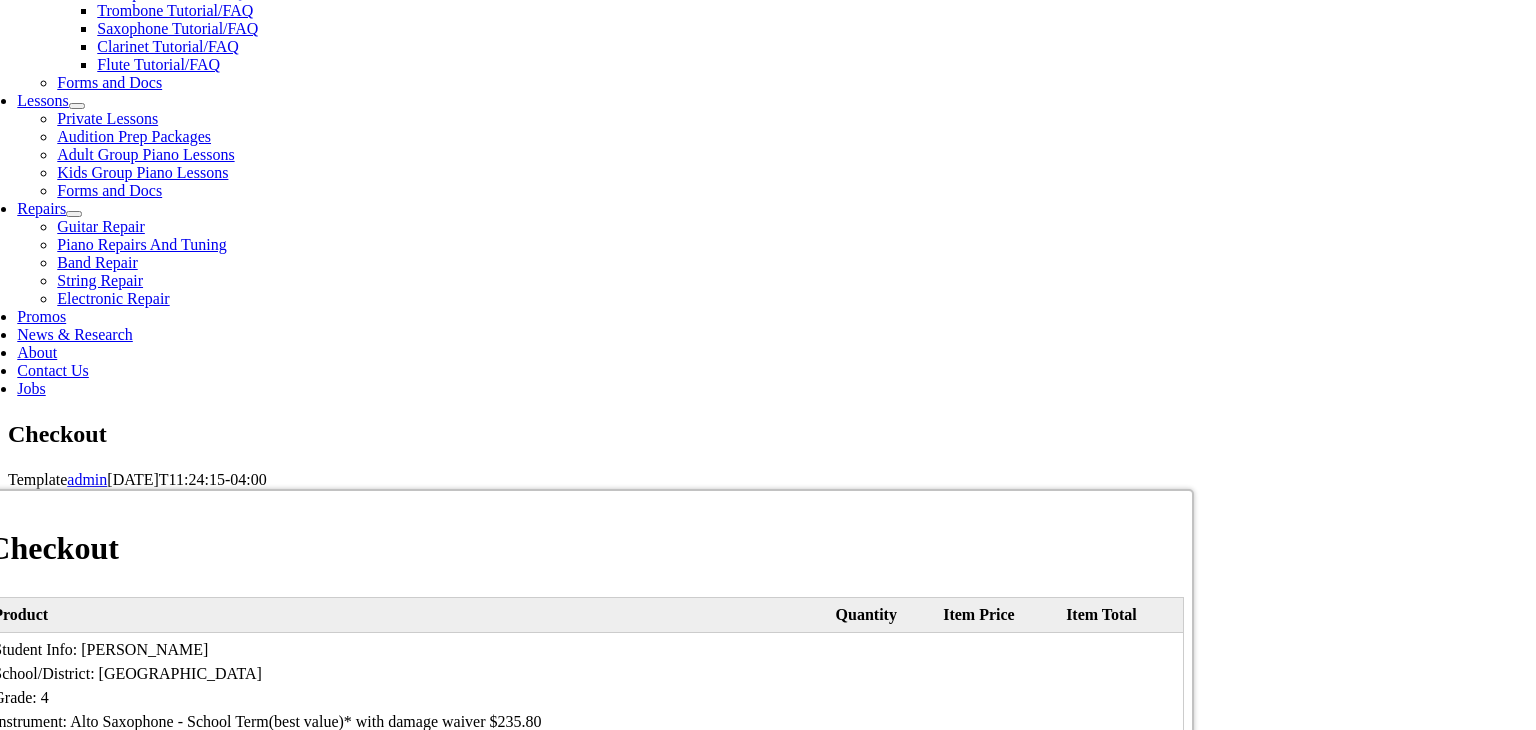 click on "First name:" at bounding box center [178, 1217] 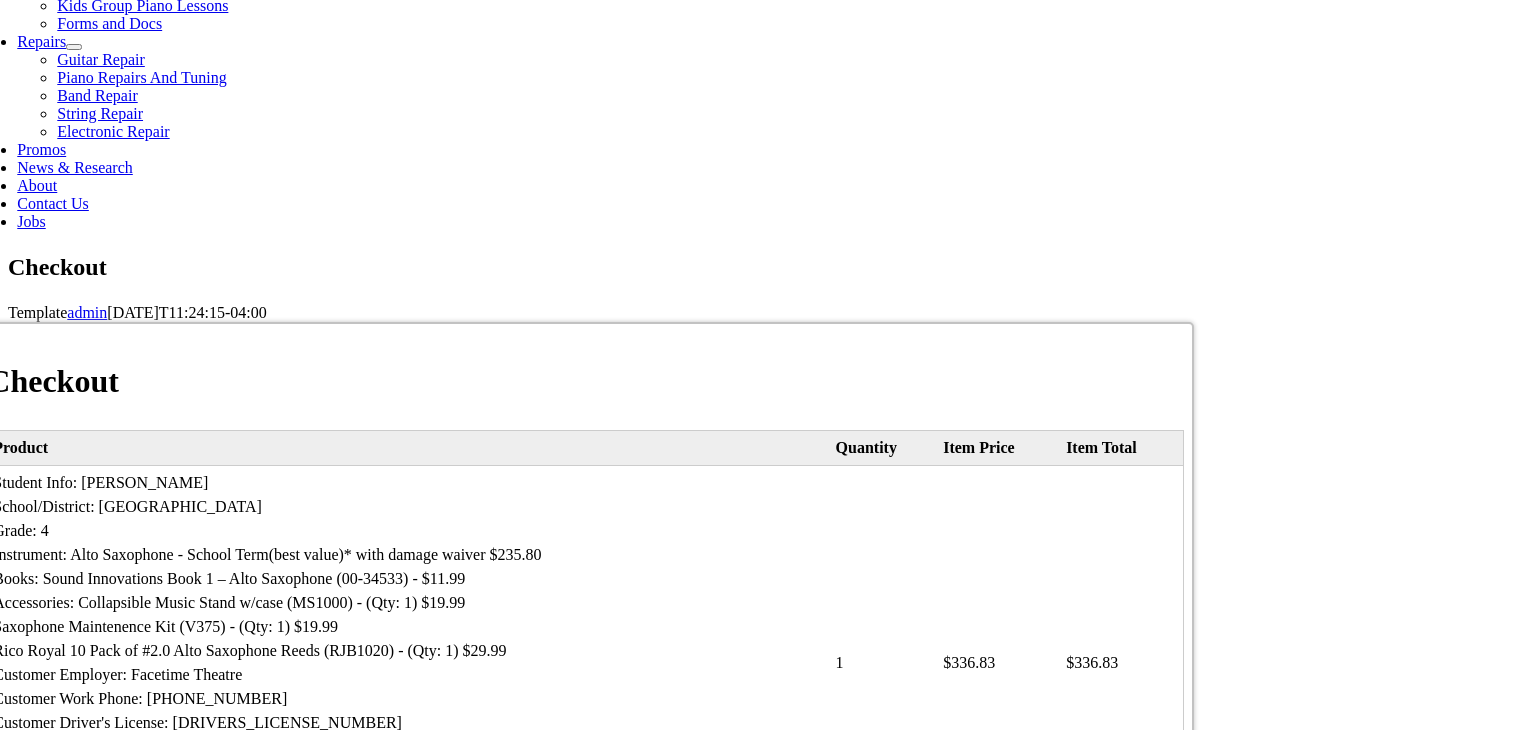 scroll, scrollTop: 998, scrollLeft: 0, axis: vertical 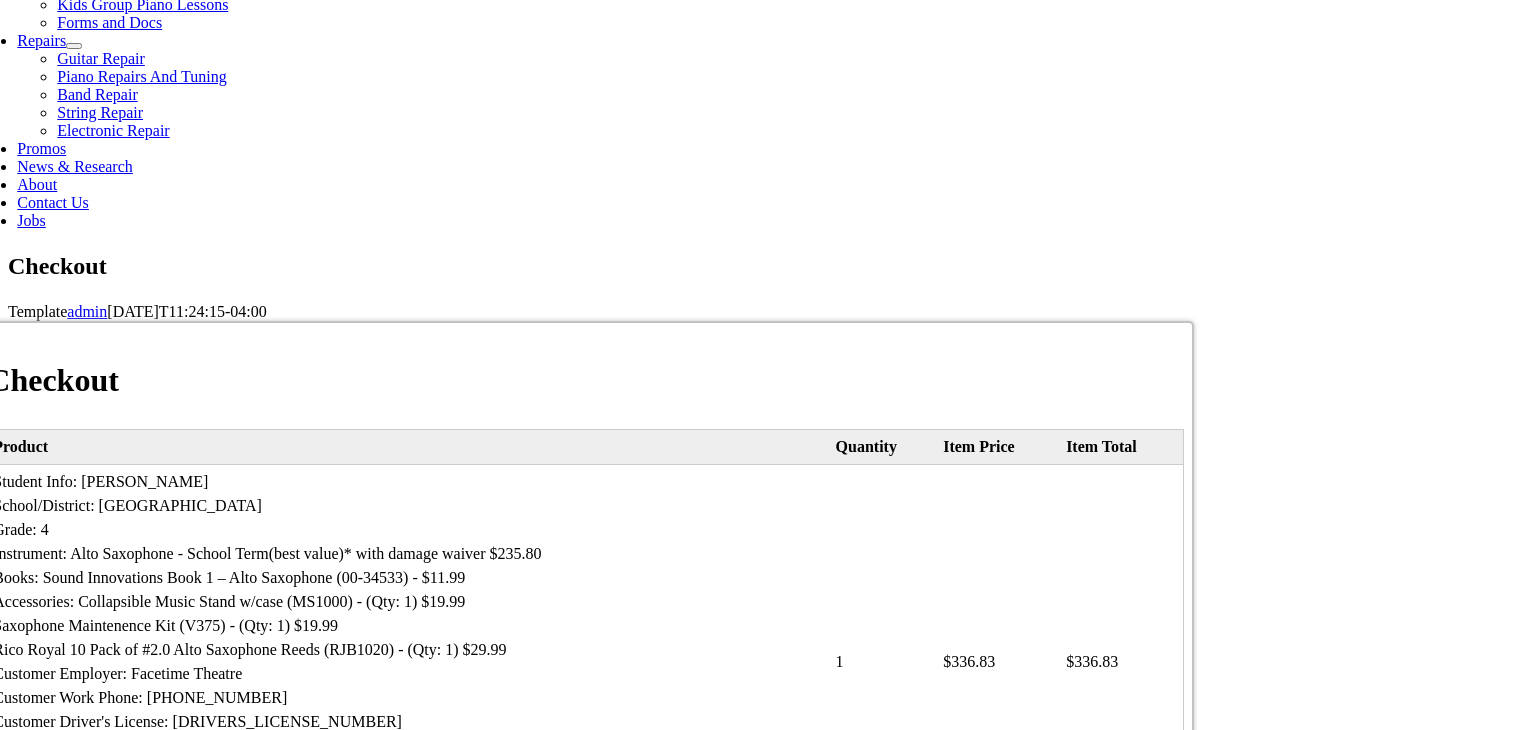 click on "MasterCard
Visa
American Express
Discover" at bounding box center (766, 1049) 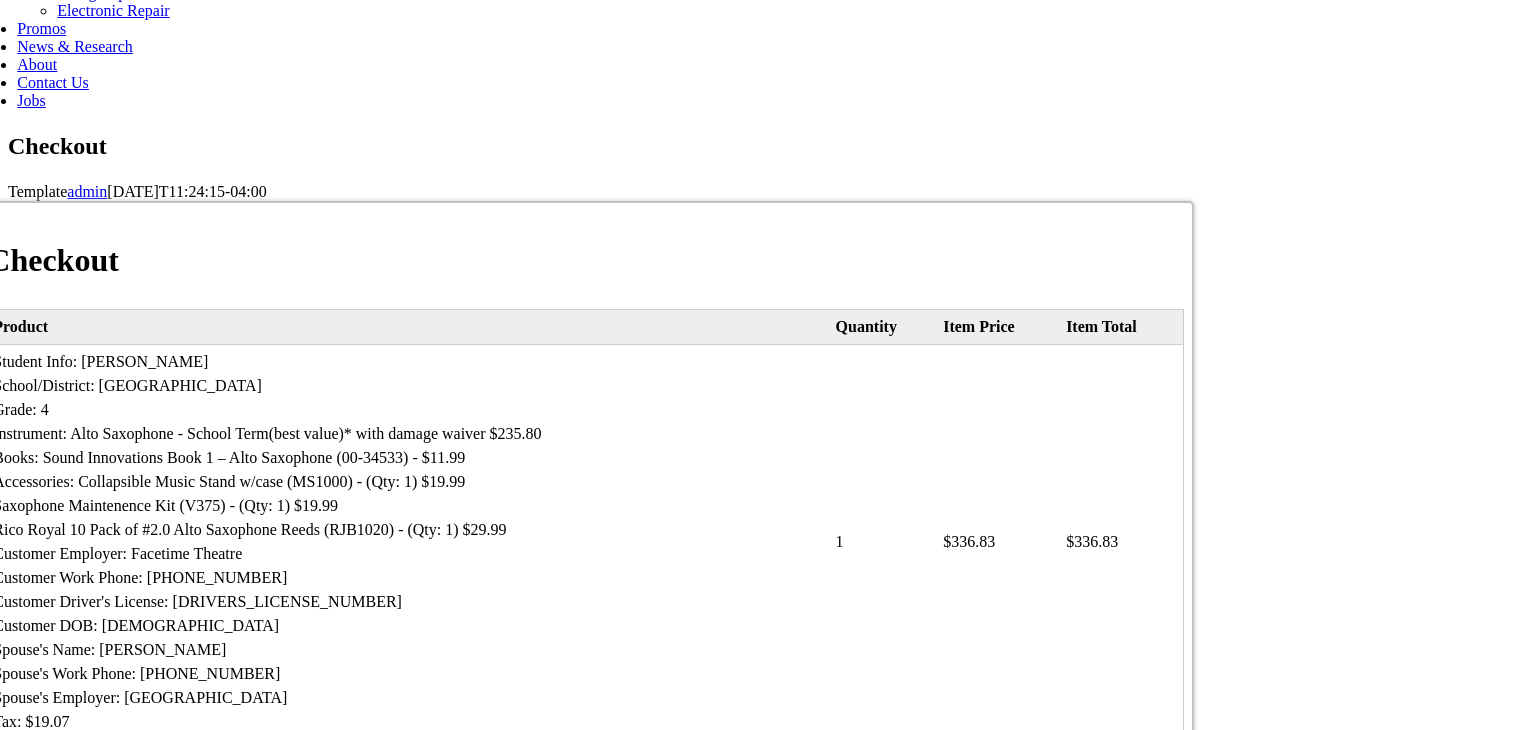 scroll, scrollTop: 1180, scrollLeft: 0, axis: vertical 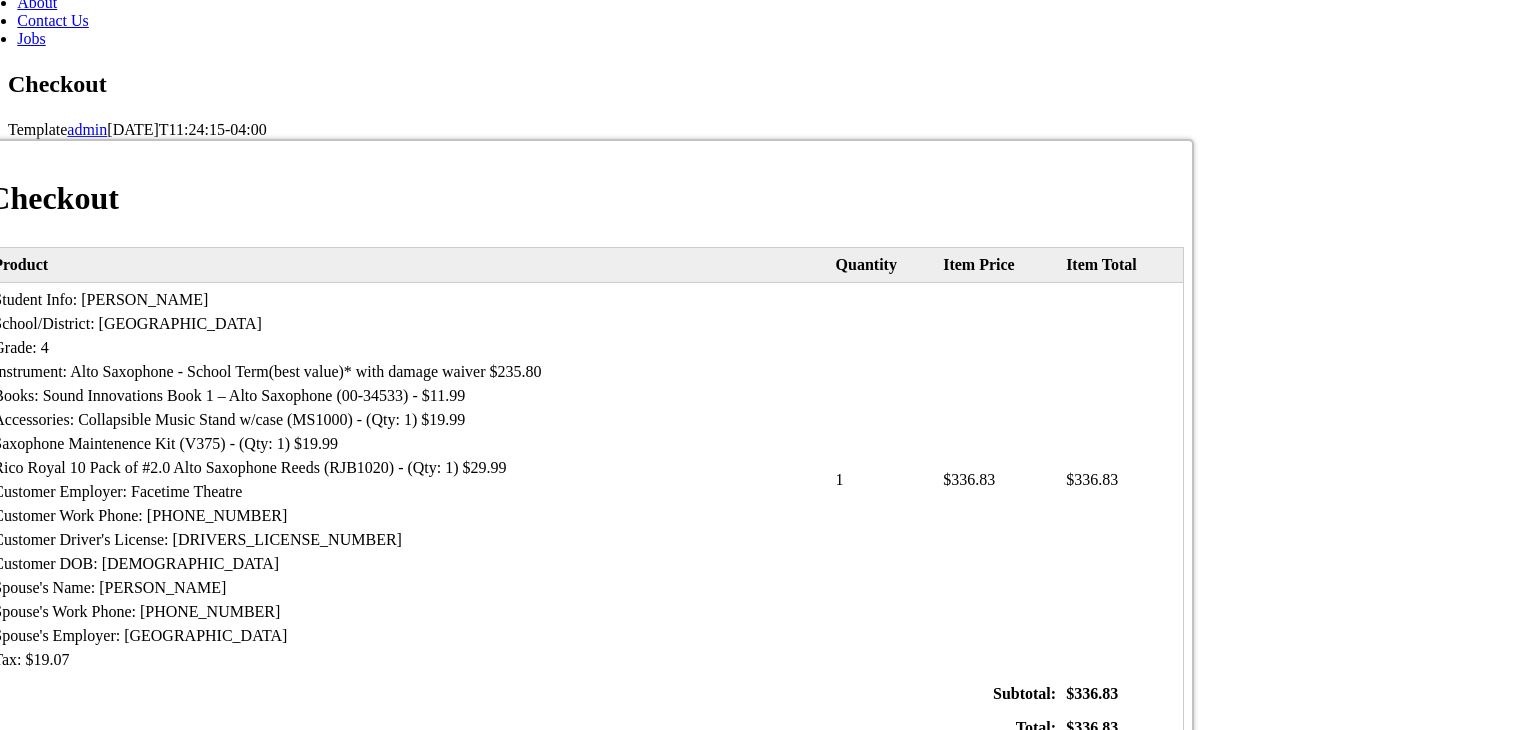 click on "Complete Order" at bounding box center [748, 1163] 